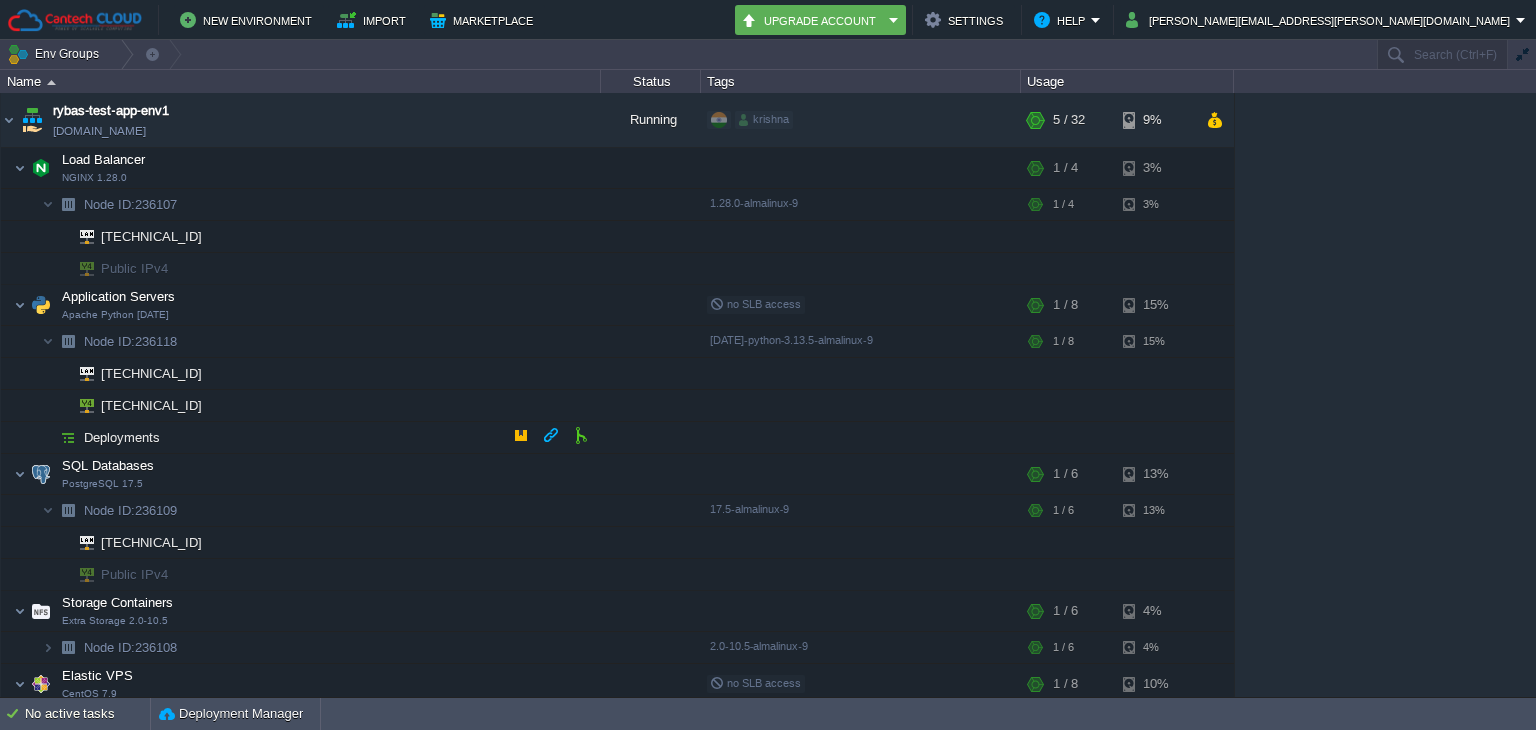 scroll, scrollTop: 0, scrollLeft: 0, axis: both 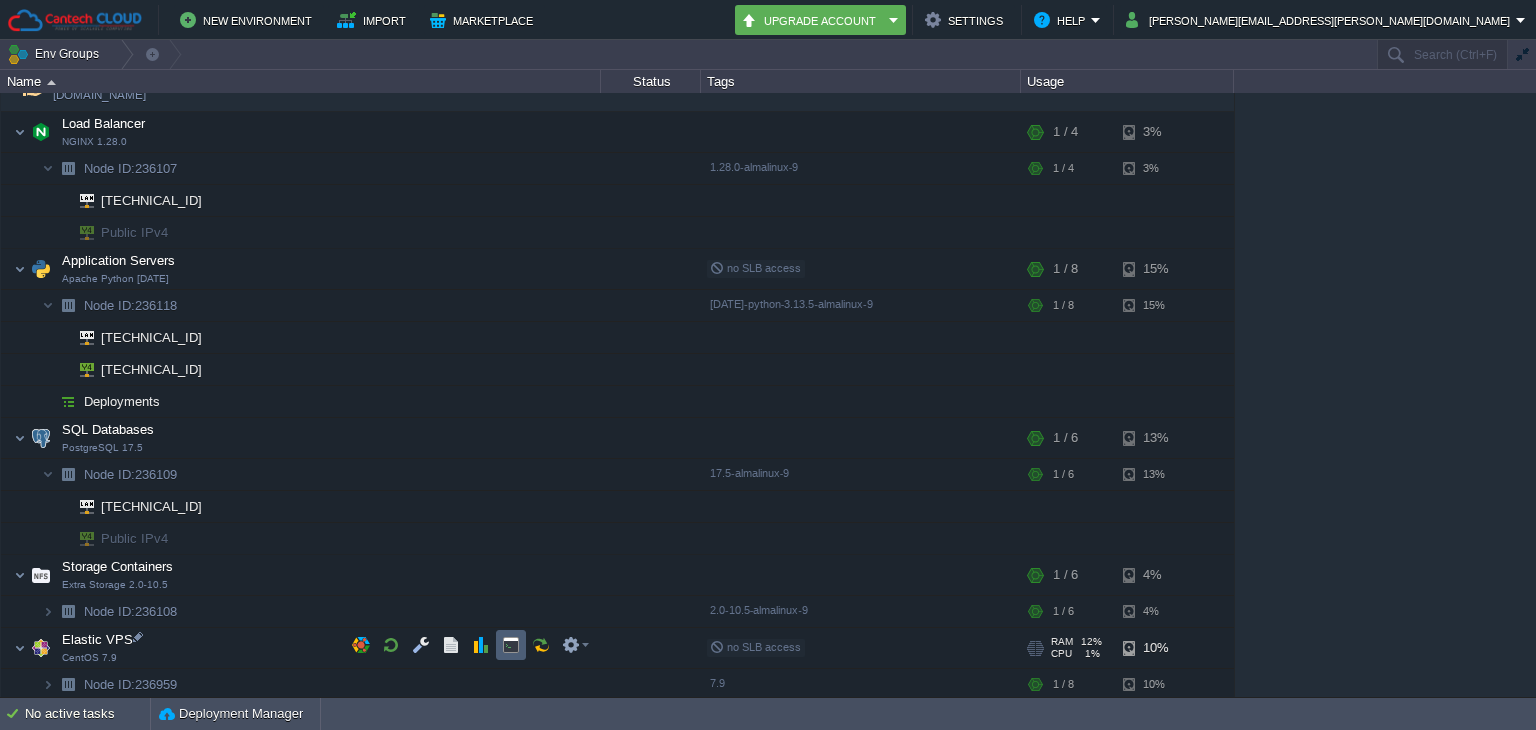 click at bounding box center (511, 645) 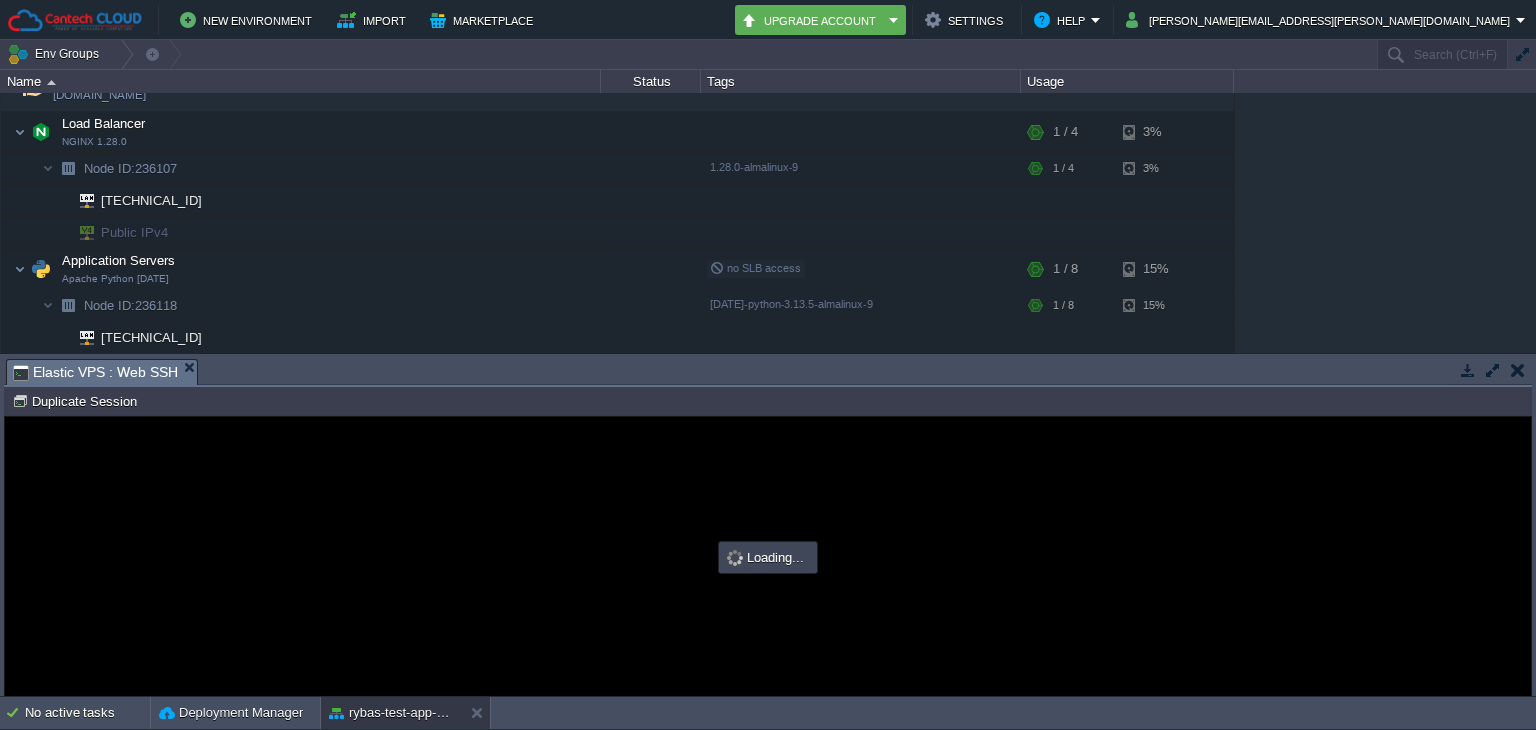 scroll, scrollTop: 0, scrollLeft: 0, axis: both 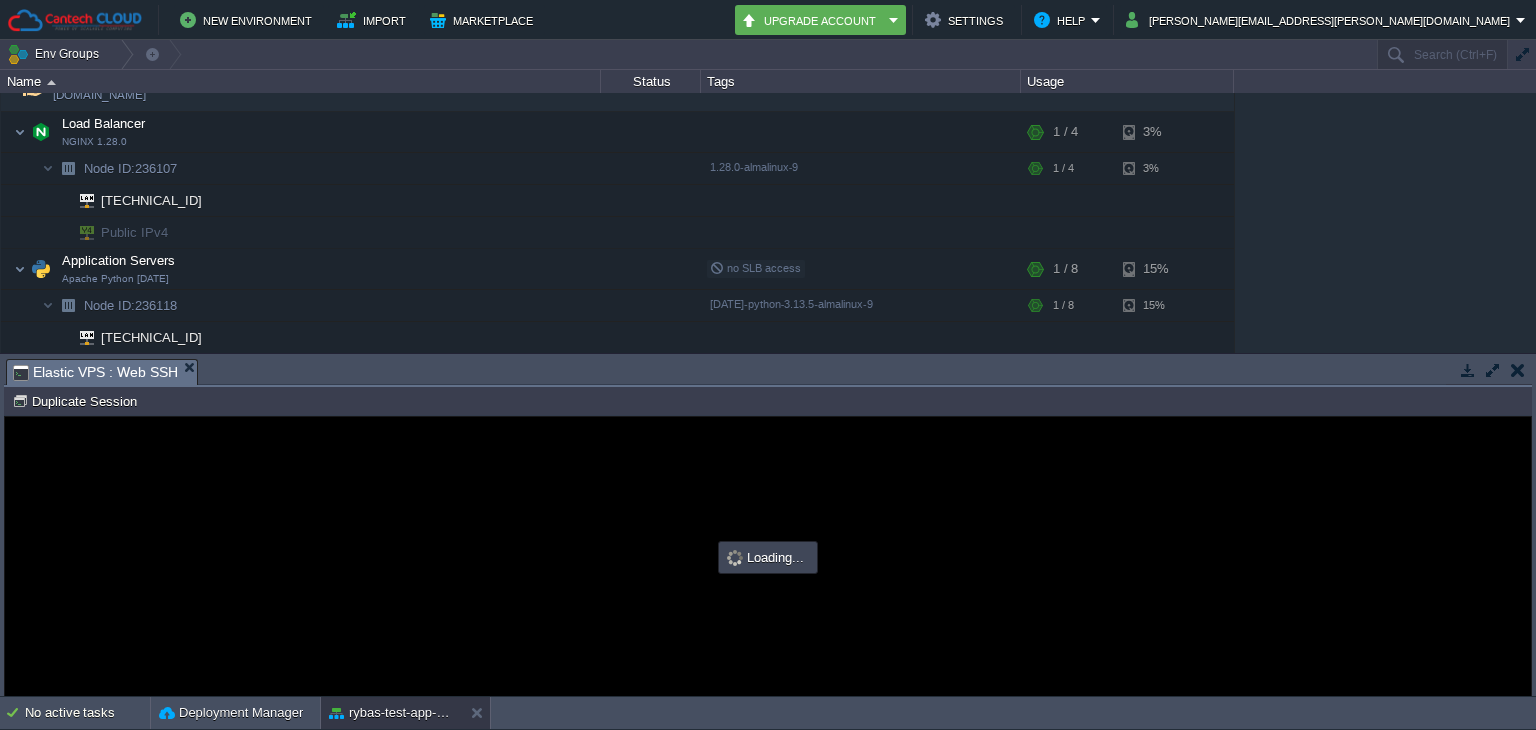 type on "#000000" 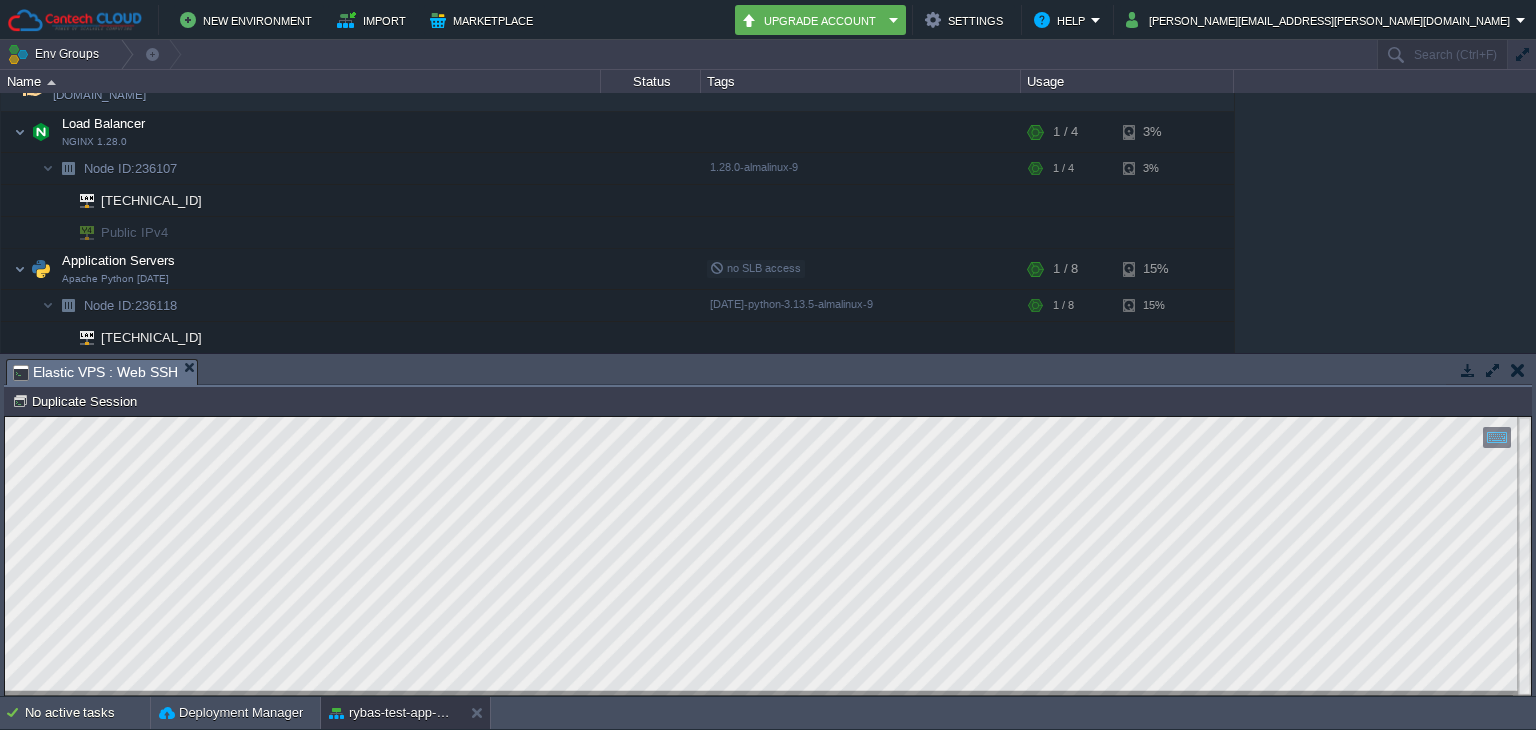 click at bounding box center (1518, 370) 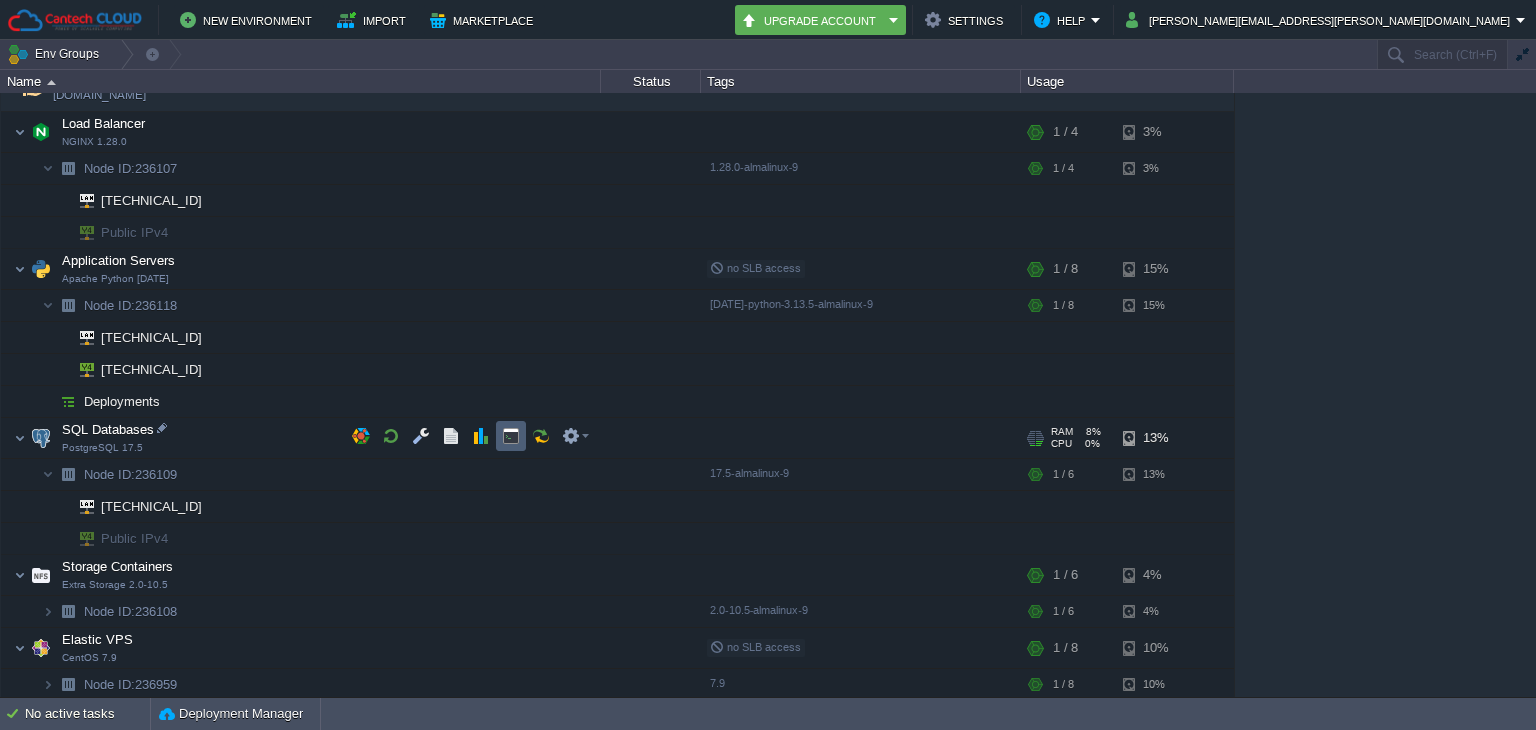 click at bounding box center (511, 436) 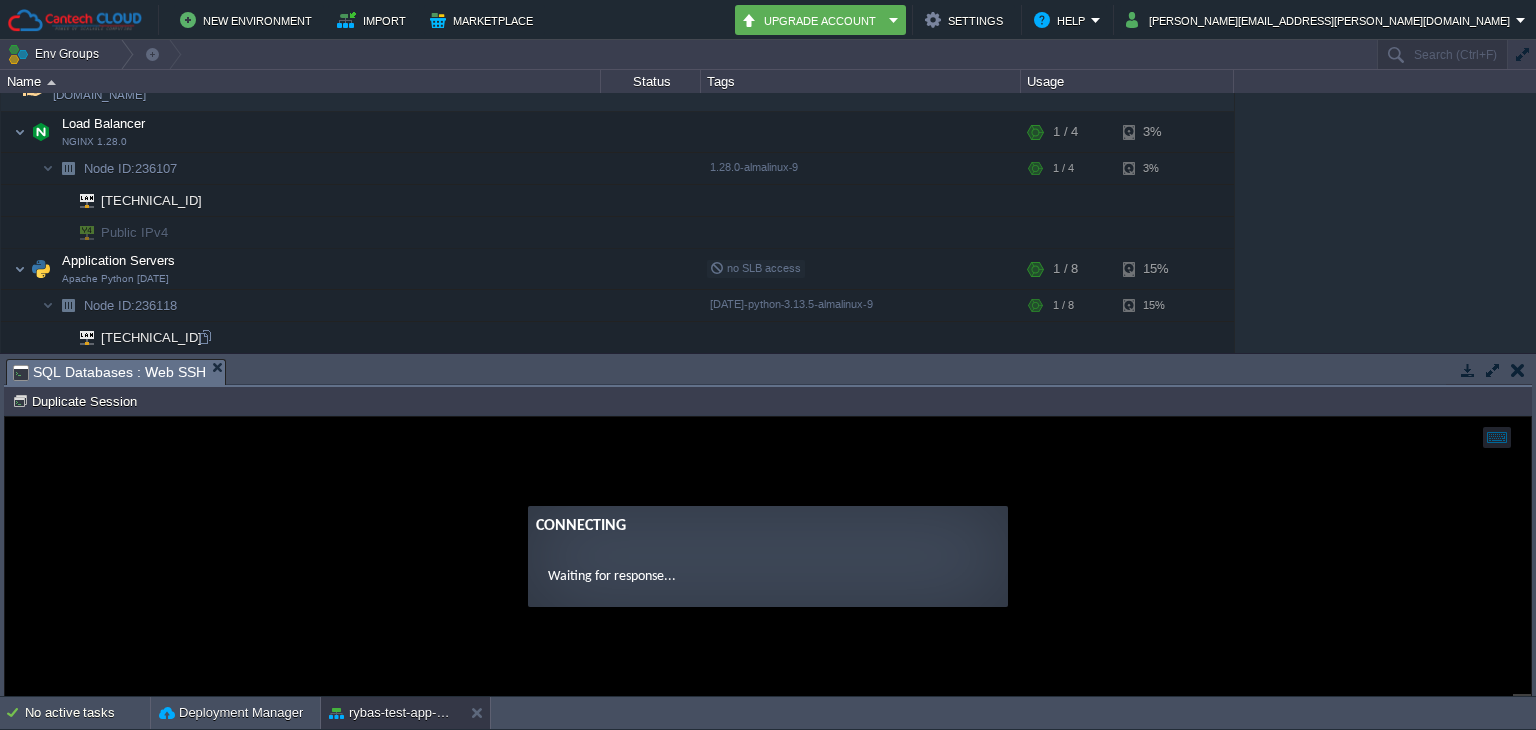 type on "#000000" 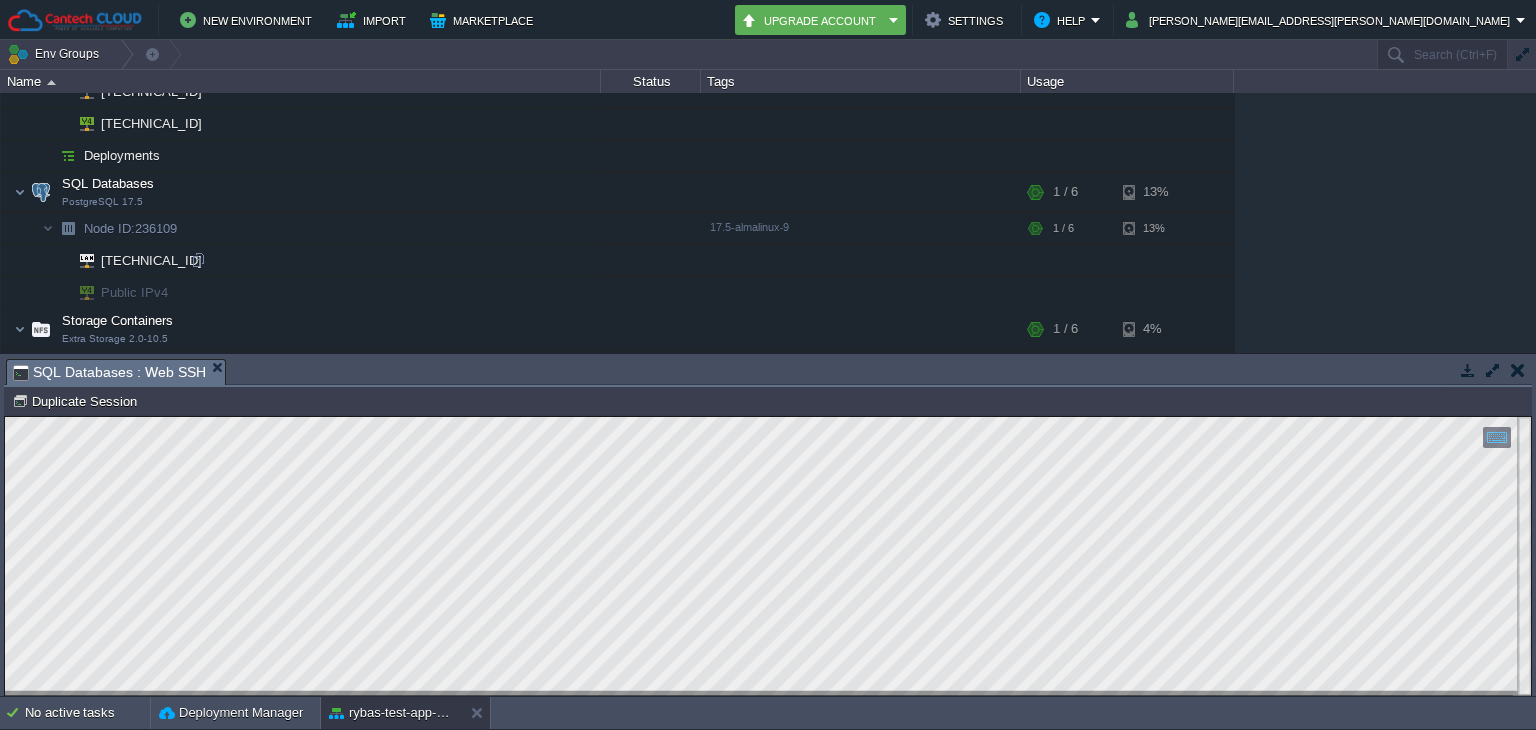 scroll, scrollTop: 332, scrollLeft: 0, axis: vertical 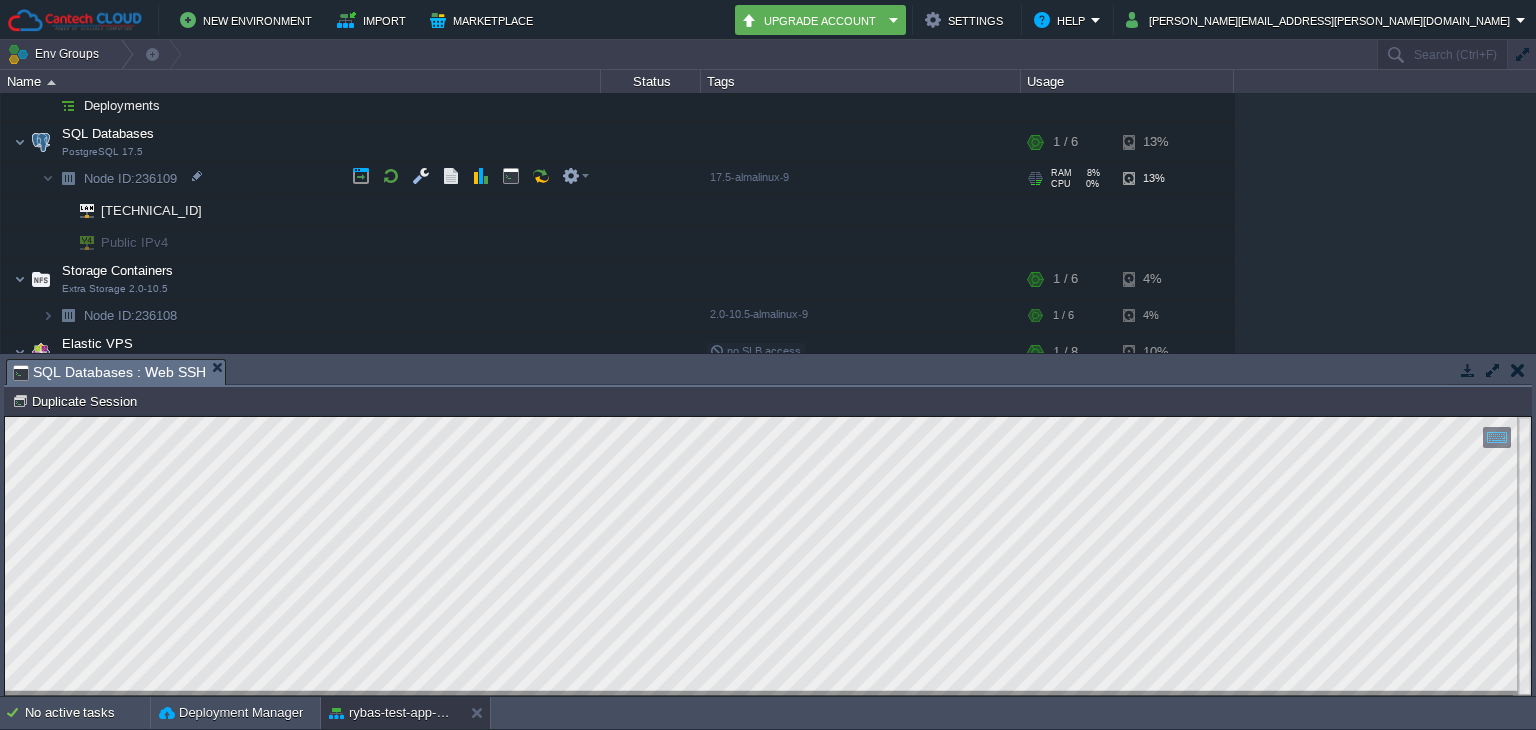click at bounding box center (68, 178) 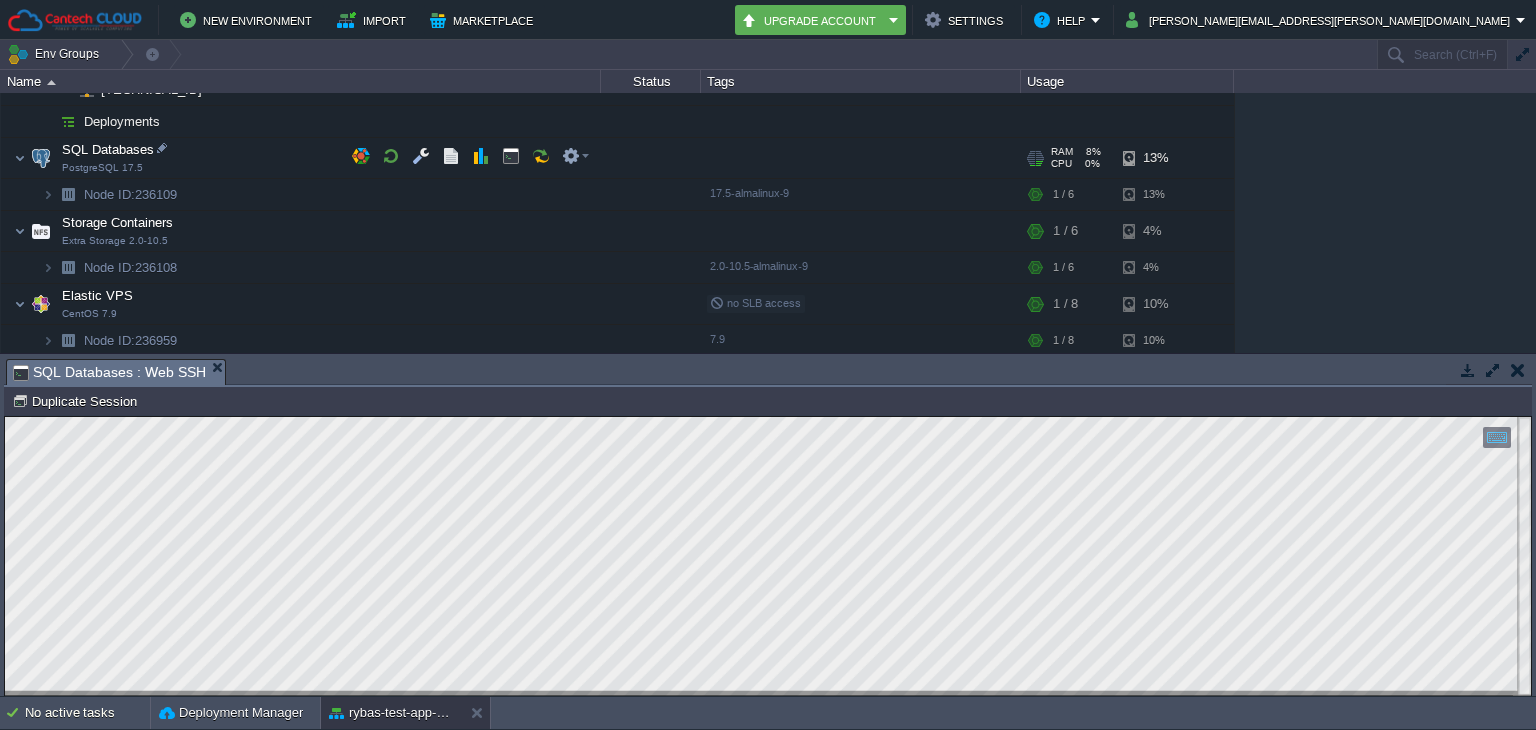 click on "SQL Databases PostgreSQL 17.5" at bounding box center (301, 158) 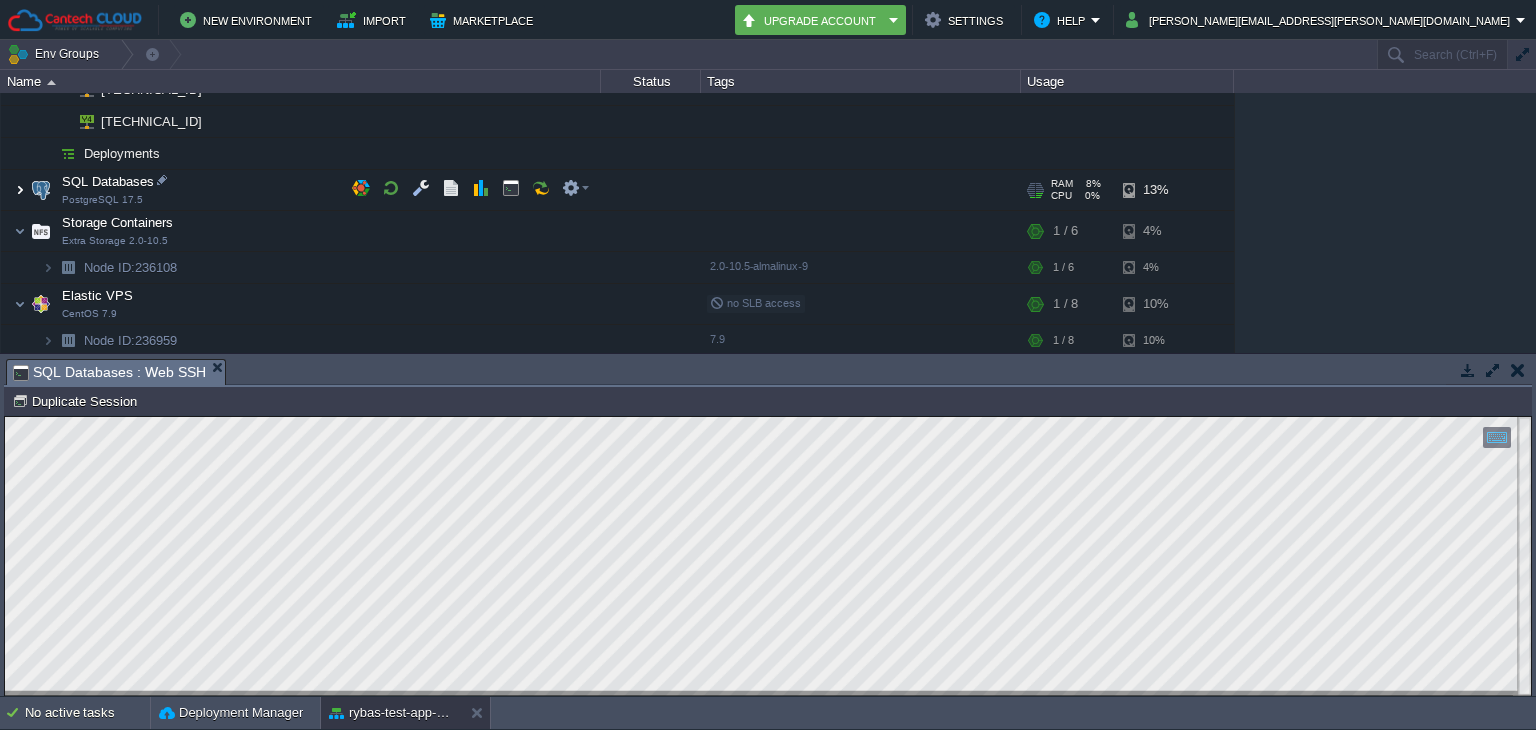 click at bounding box center [20, 190] 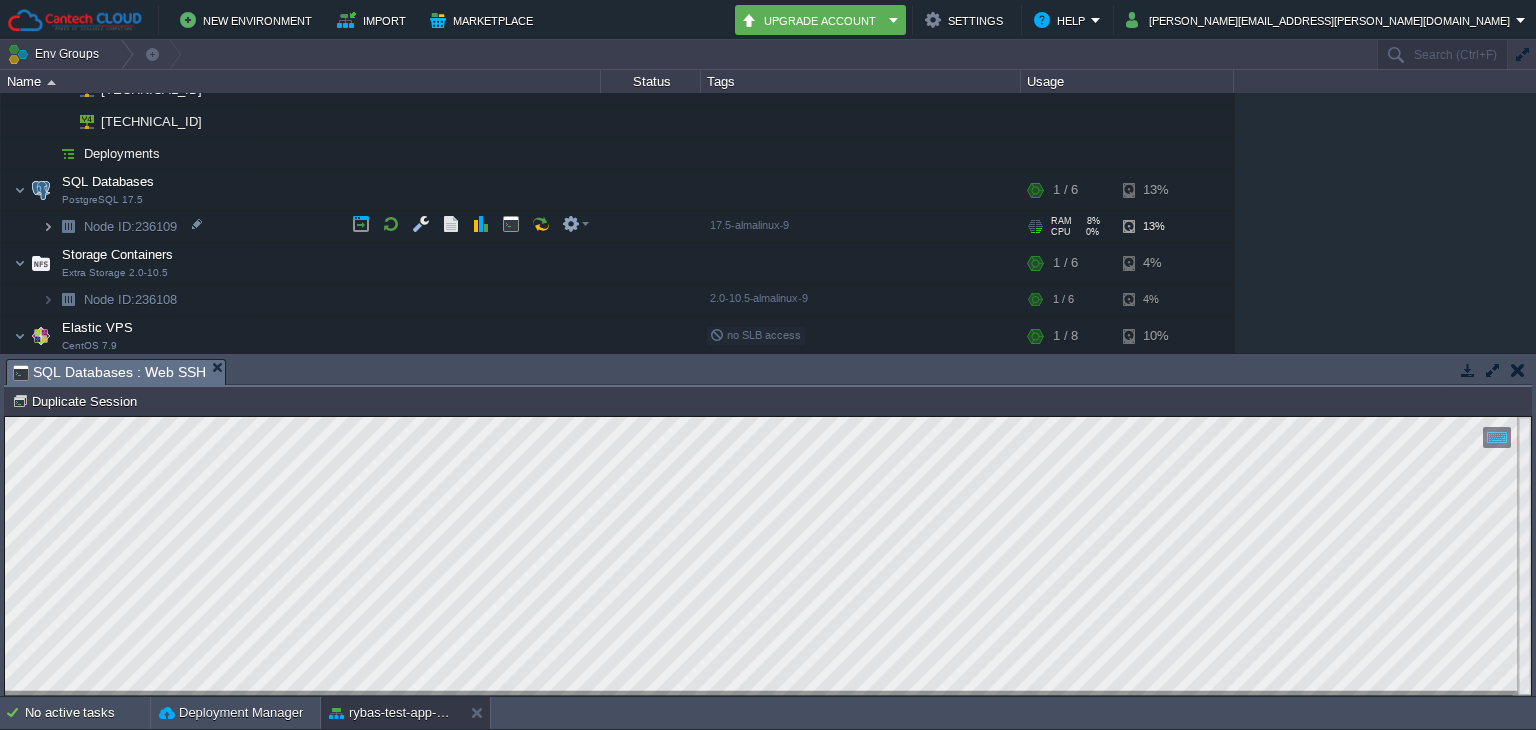 click at bounding box center [48, 226] 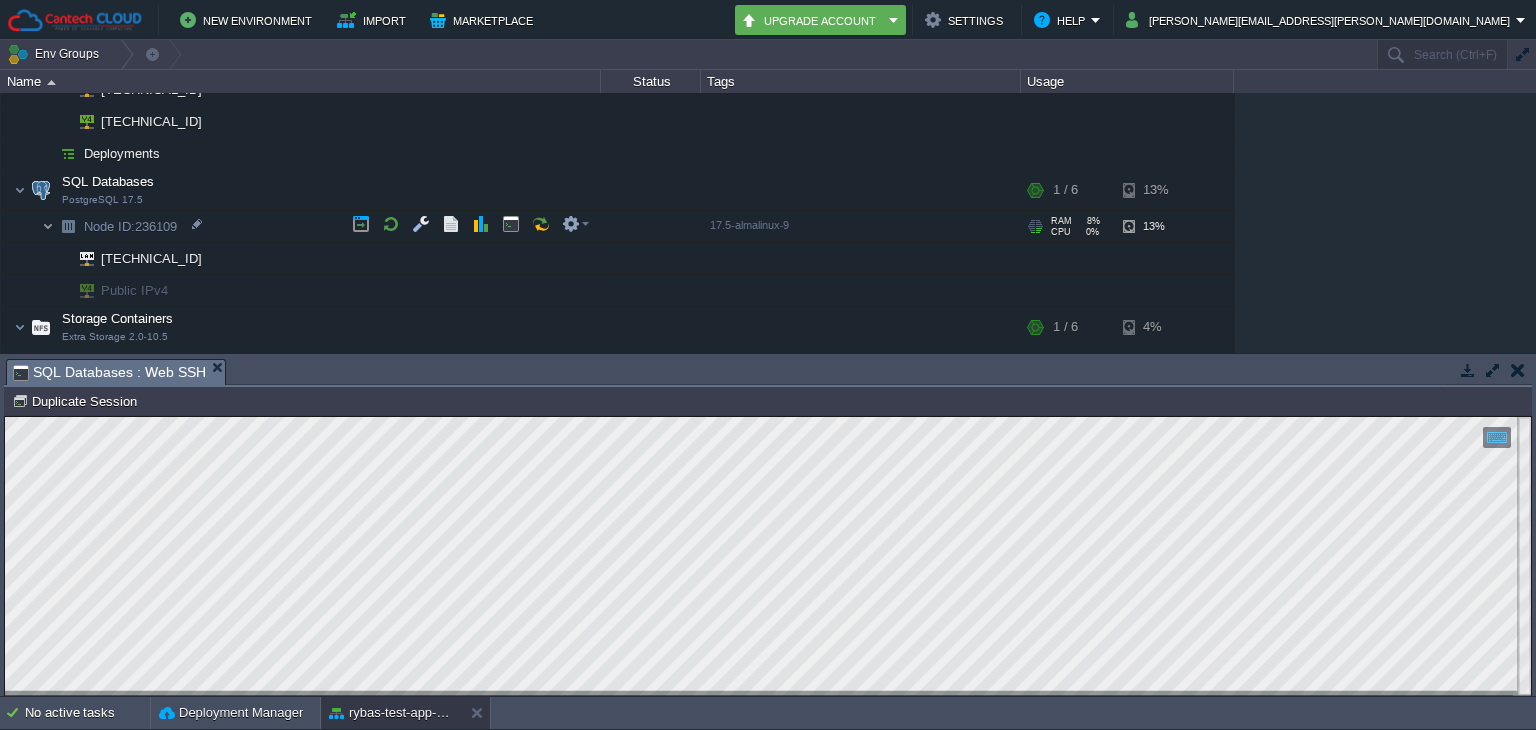 scroll, scrollTop: 348, scrollLeft: 0, axis: vertical 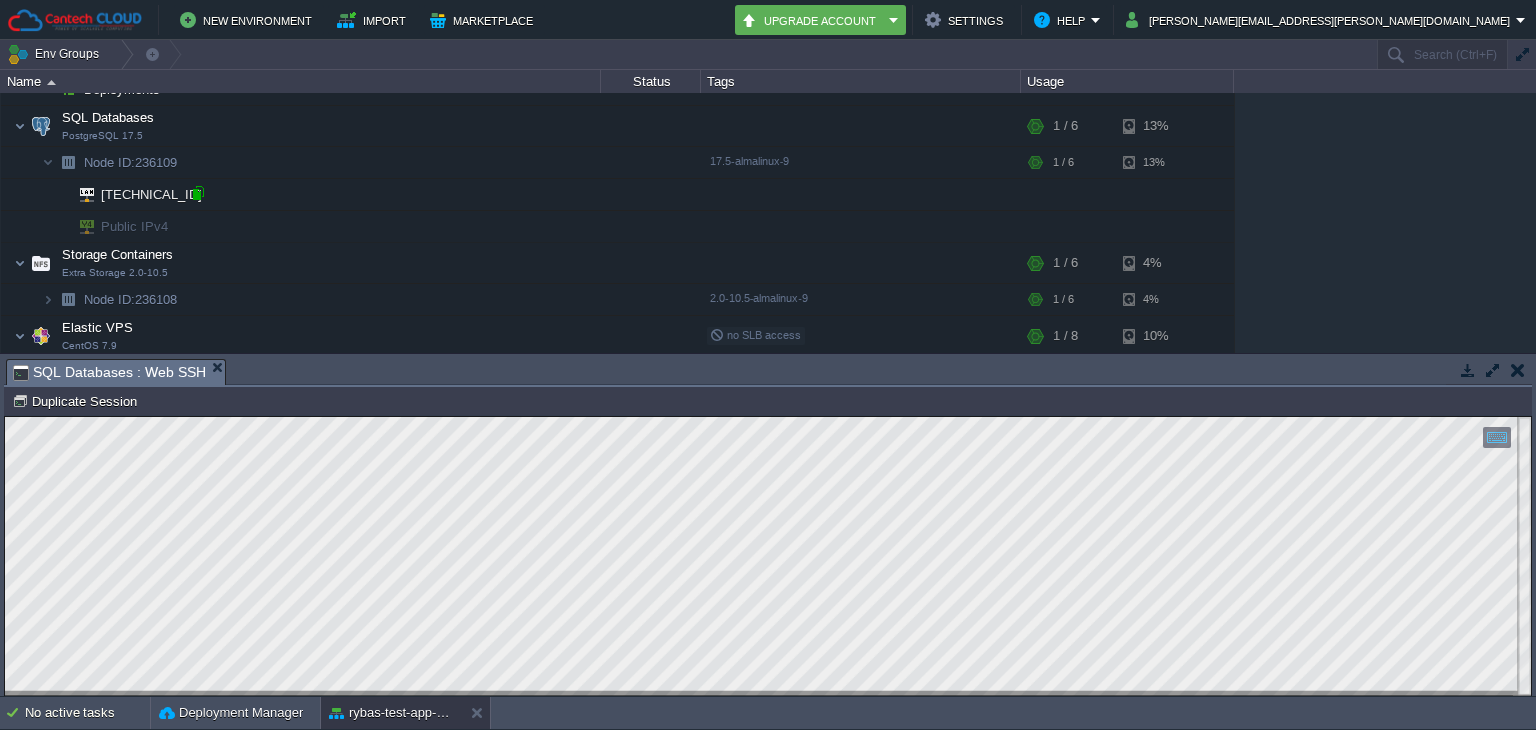 click at bounding box center [198, 193] 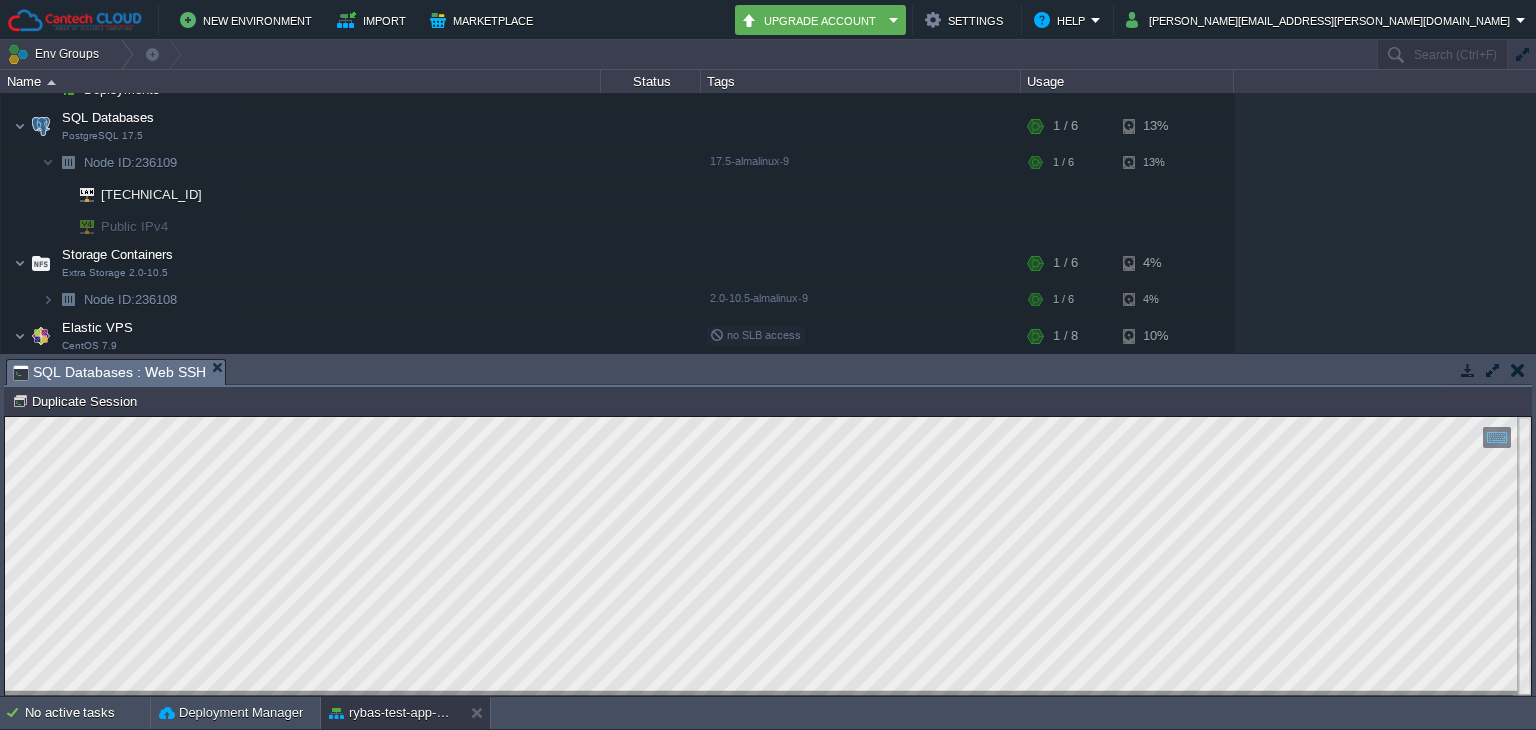 click at bounding box center (1518, 370) 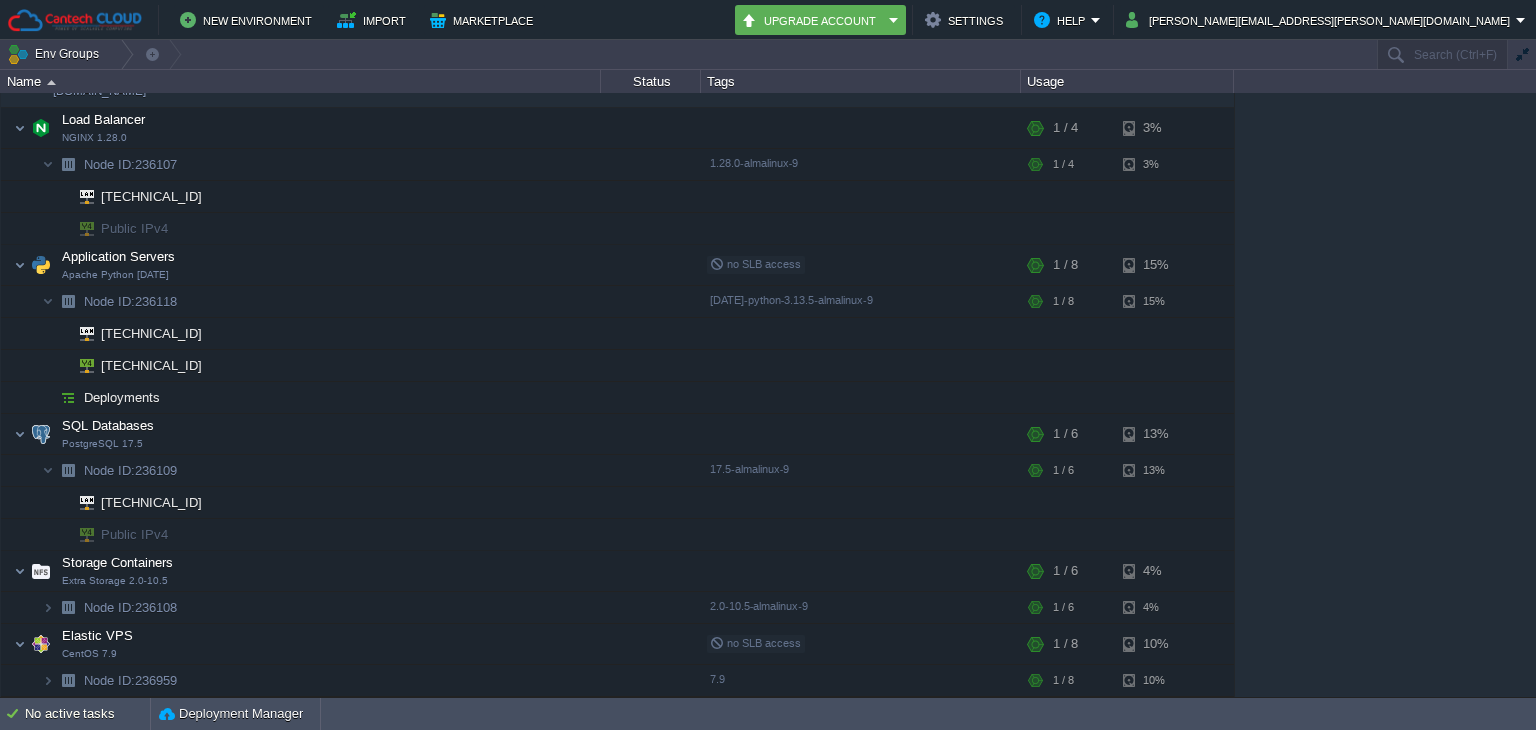 scroll, scrollTop: 36, scrollLeft: 0, axis: vertical 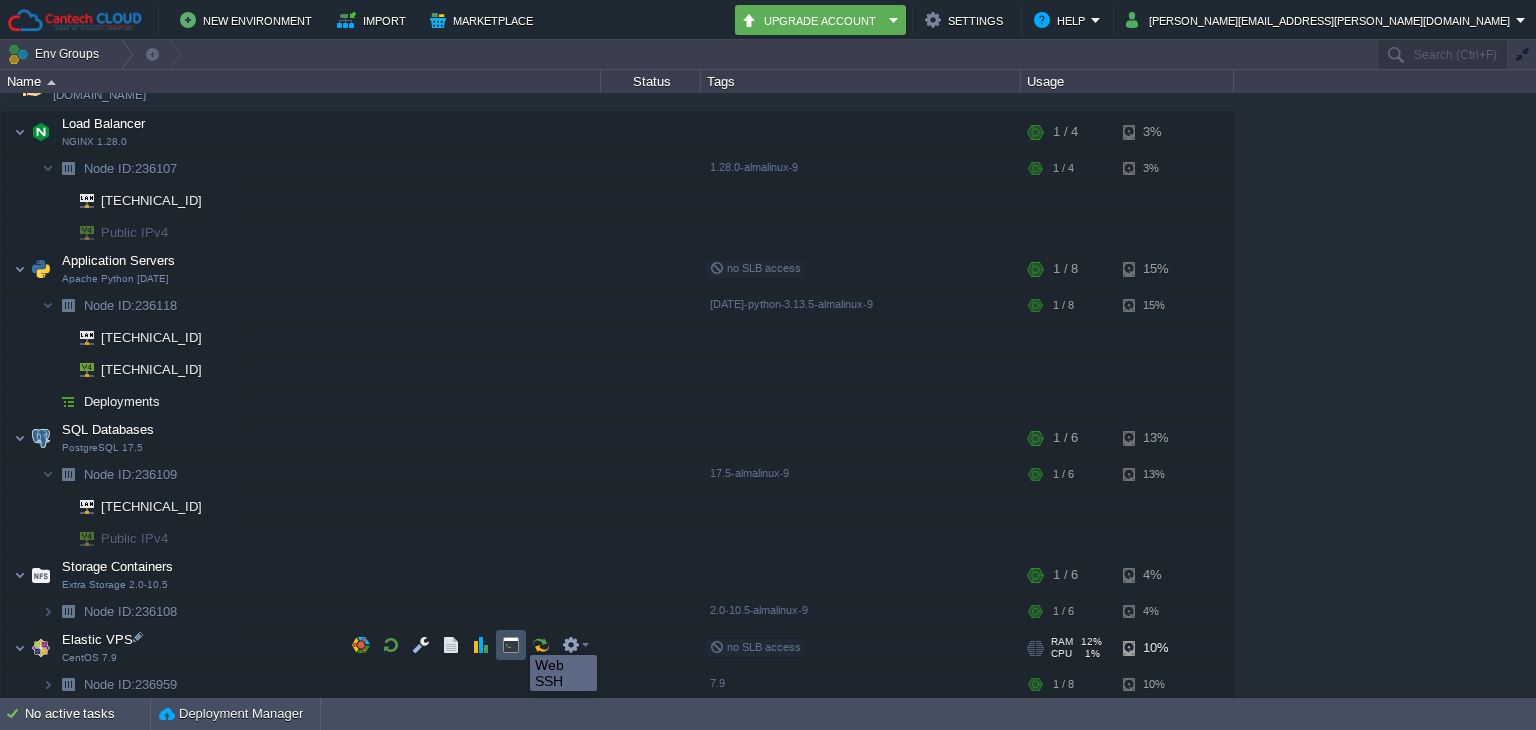 click at bounding box center (511, 645) 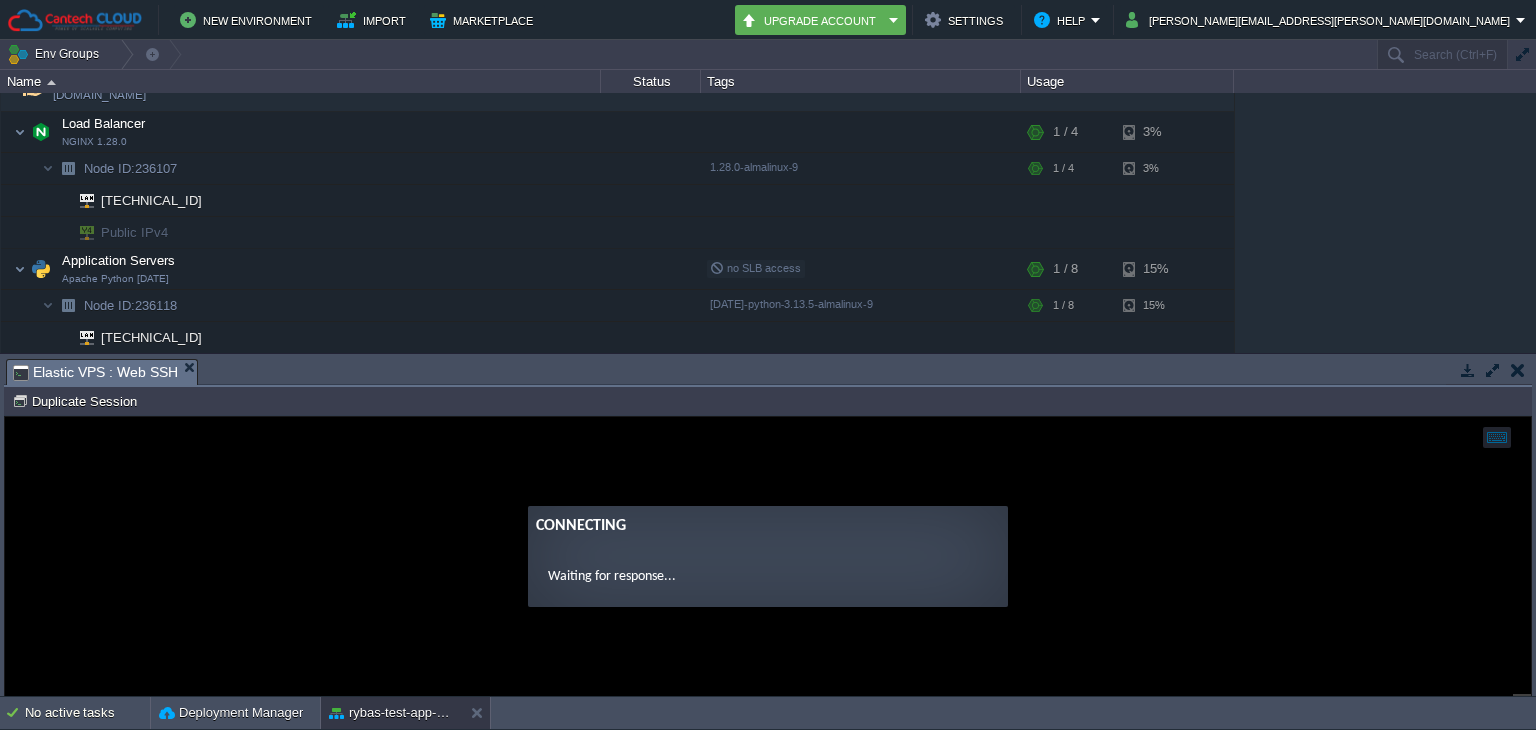 scroll, scrollTop: 0, scrollLeft: 0, axis: both 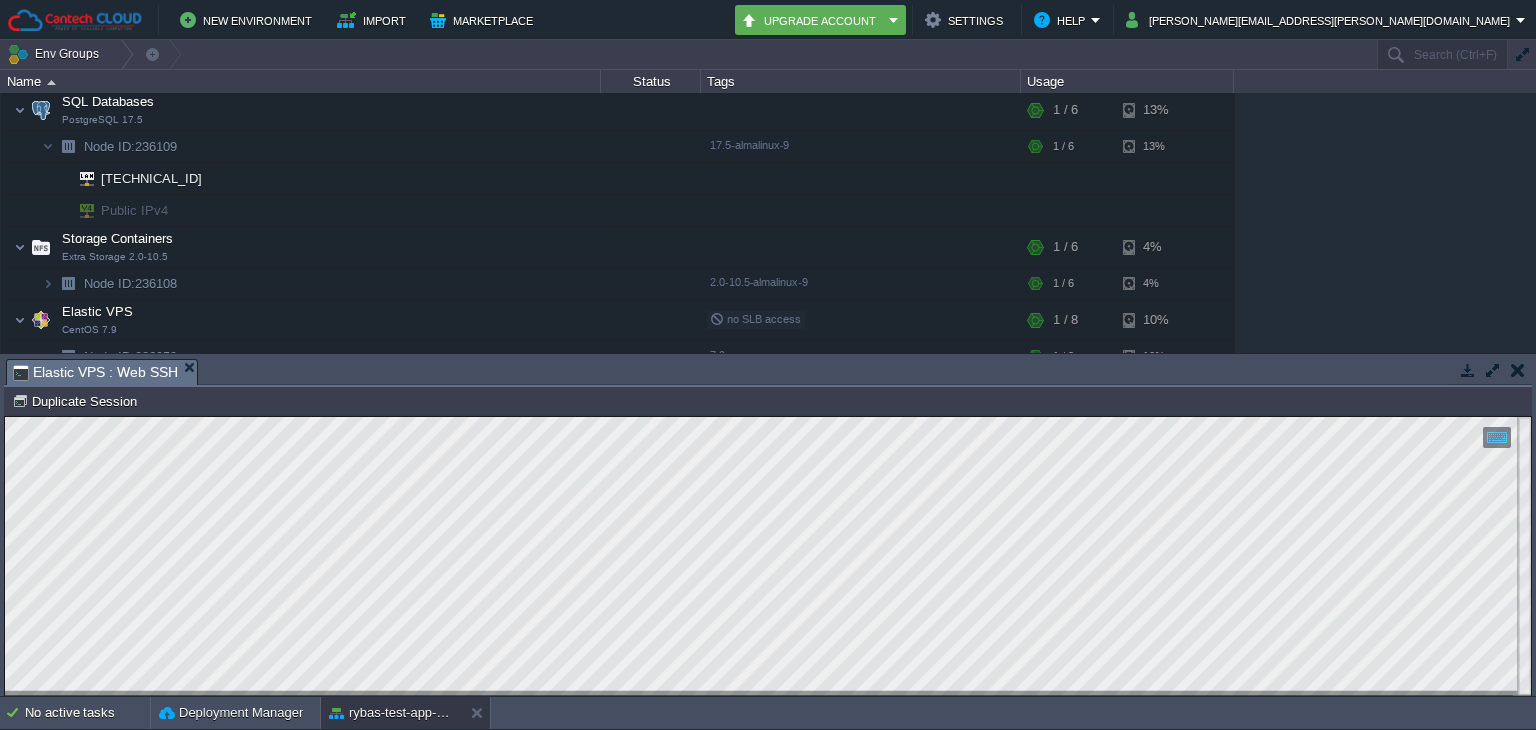 click at bounding box center [1517, 370] 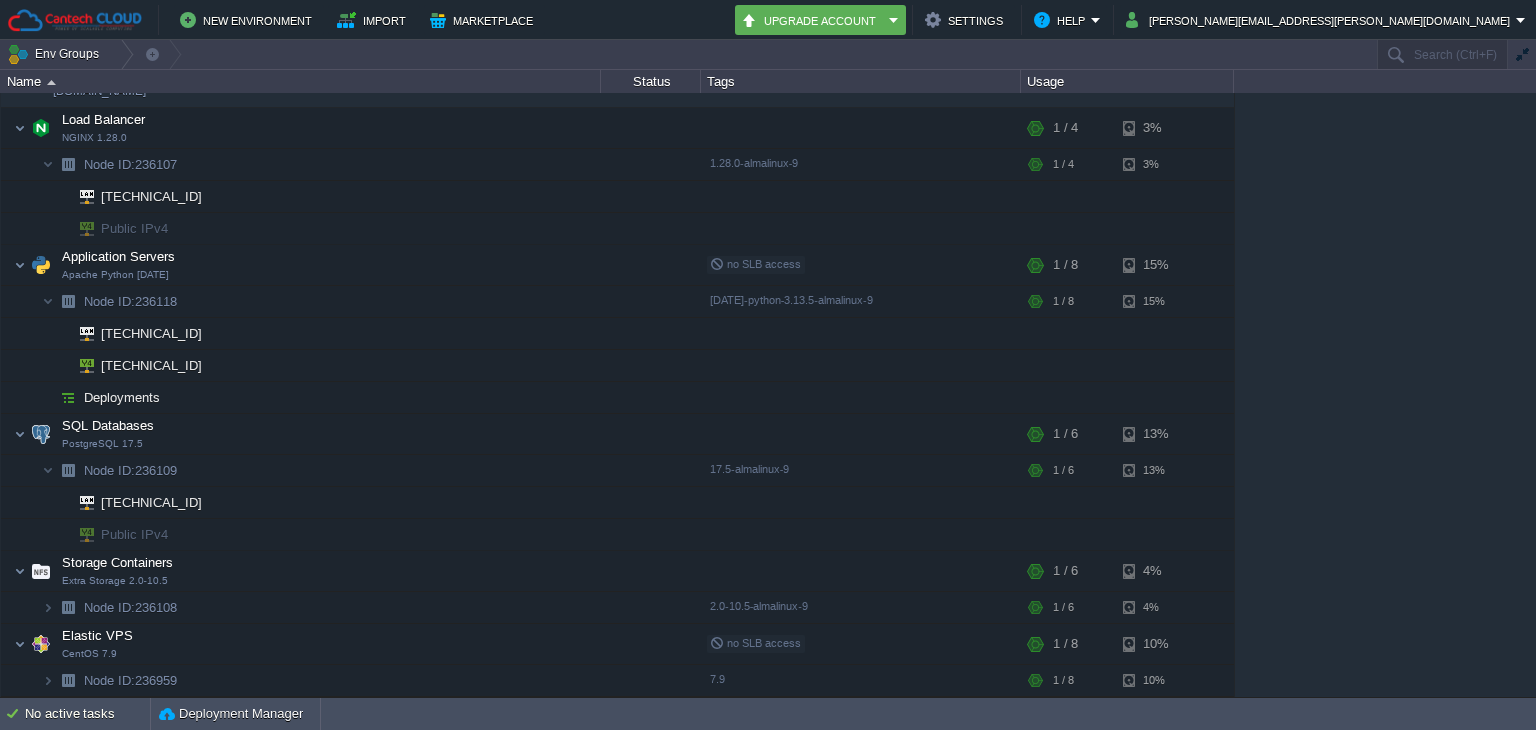 scroll, scrollTop: 36, scrollLeft: 0, axis: vertical 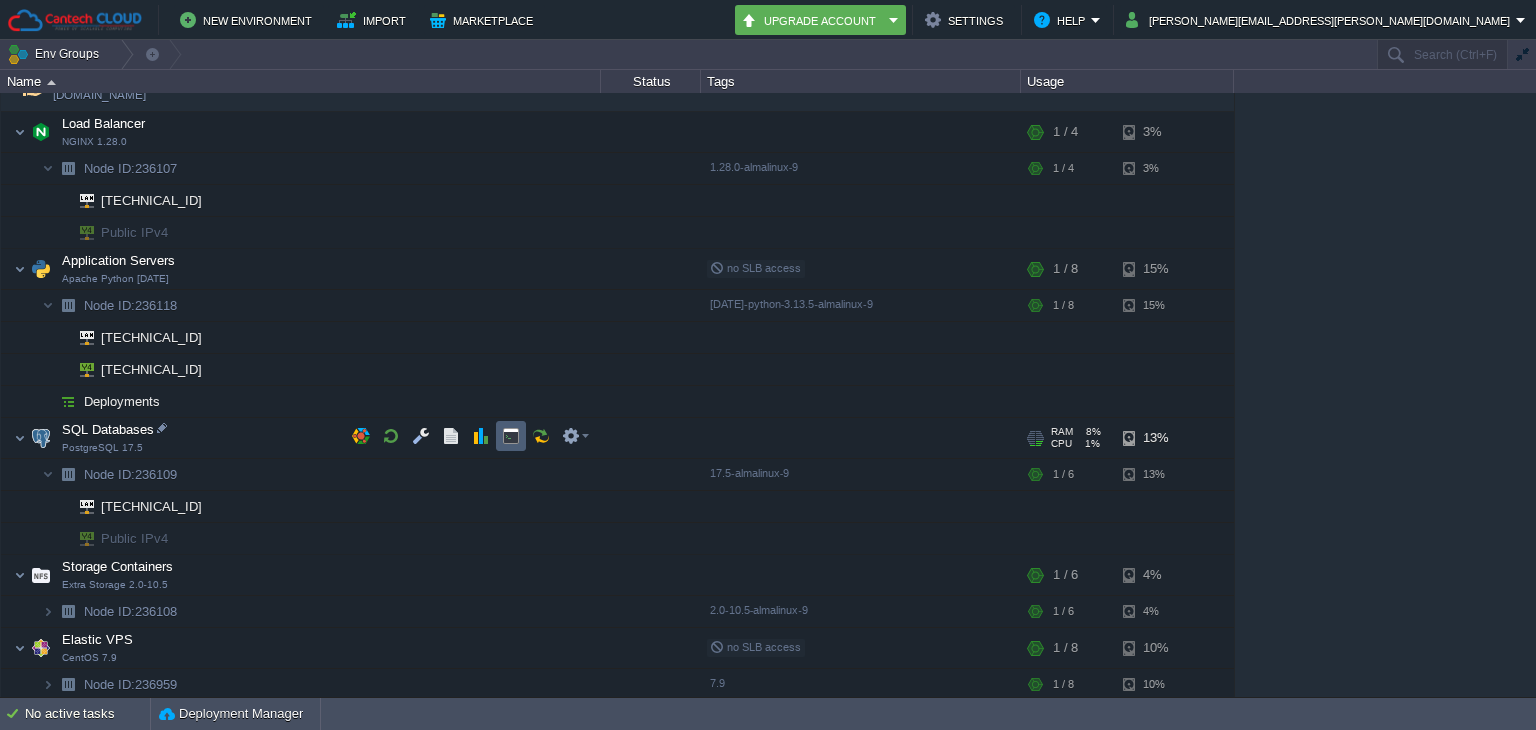 click at bounding box center [511, 436] 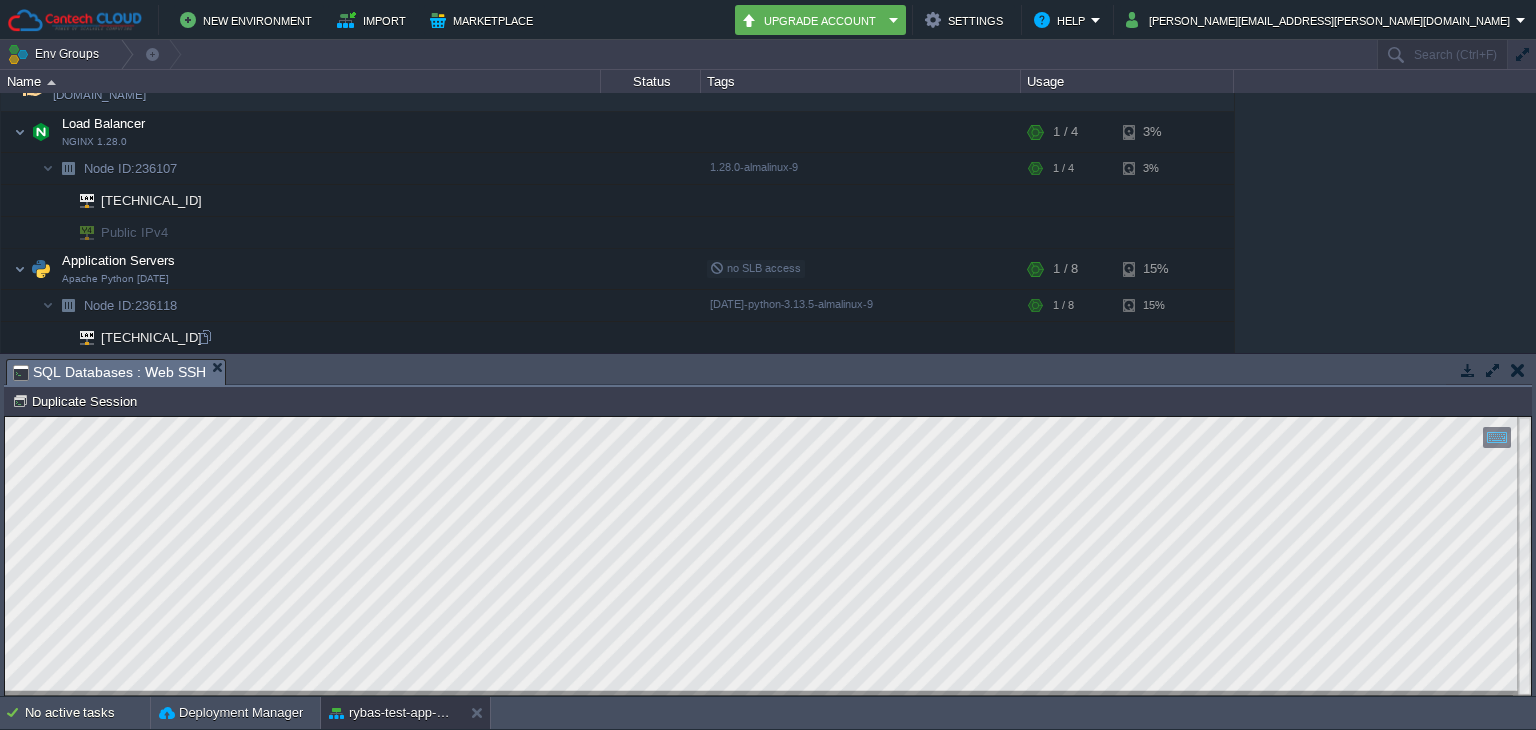 scroll, scrollTop: 0, scrollLeft: 0, axis: both 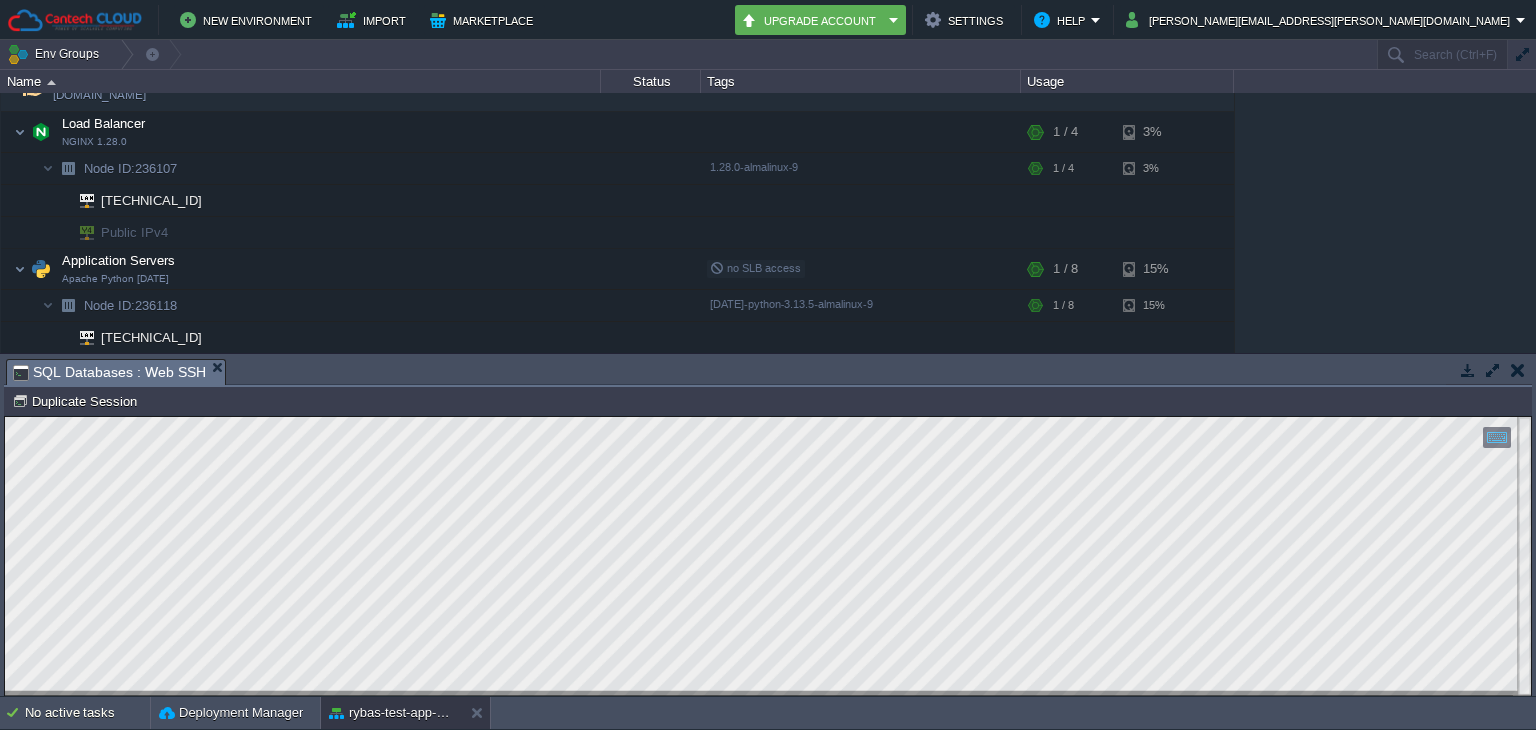 click on "Copy:                  Ctrl + Shift + C                                          Paste:                  Ctrl + V                                         Settings:                  Ctrl + Shift + Alt
0" at bounding box center (768, 417) 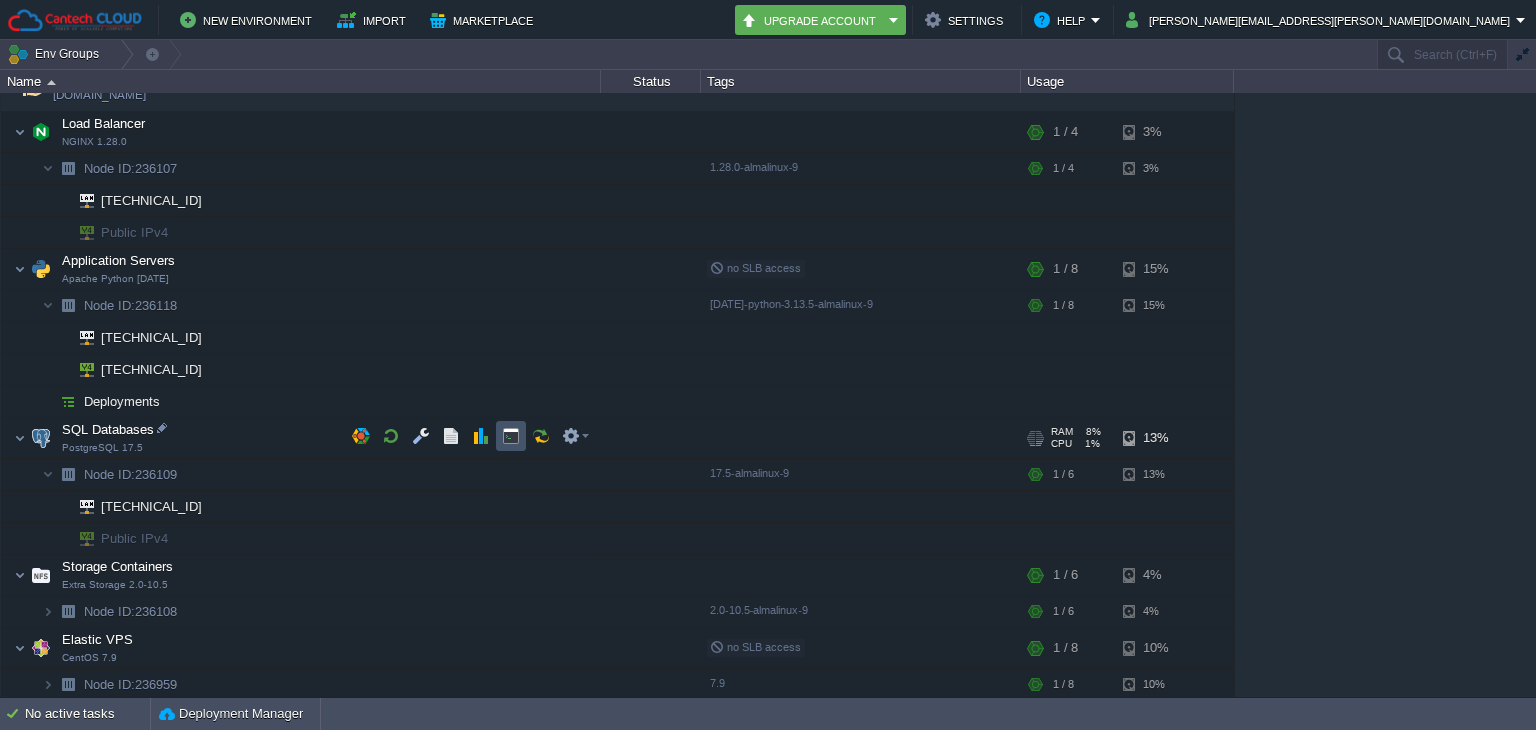 click at bounding box center [511, 436] 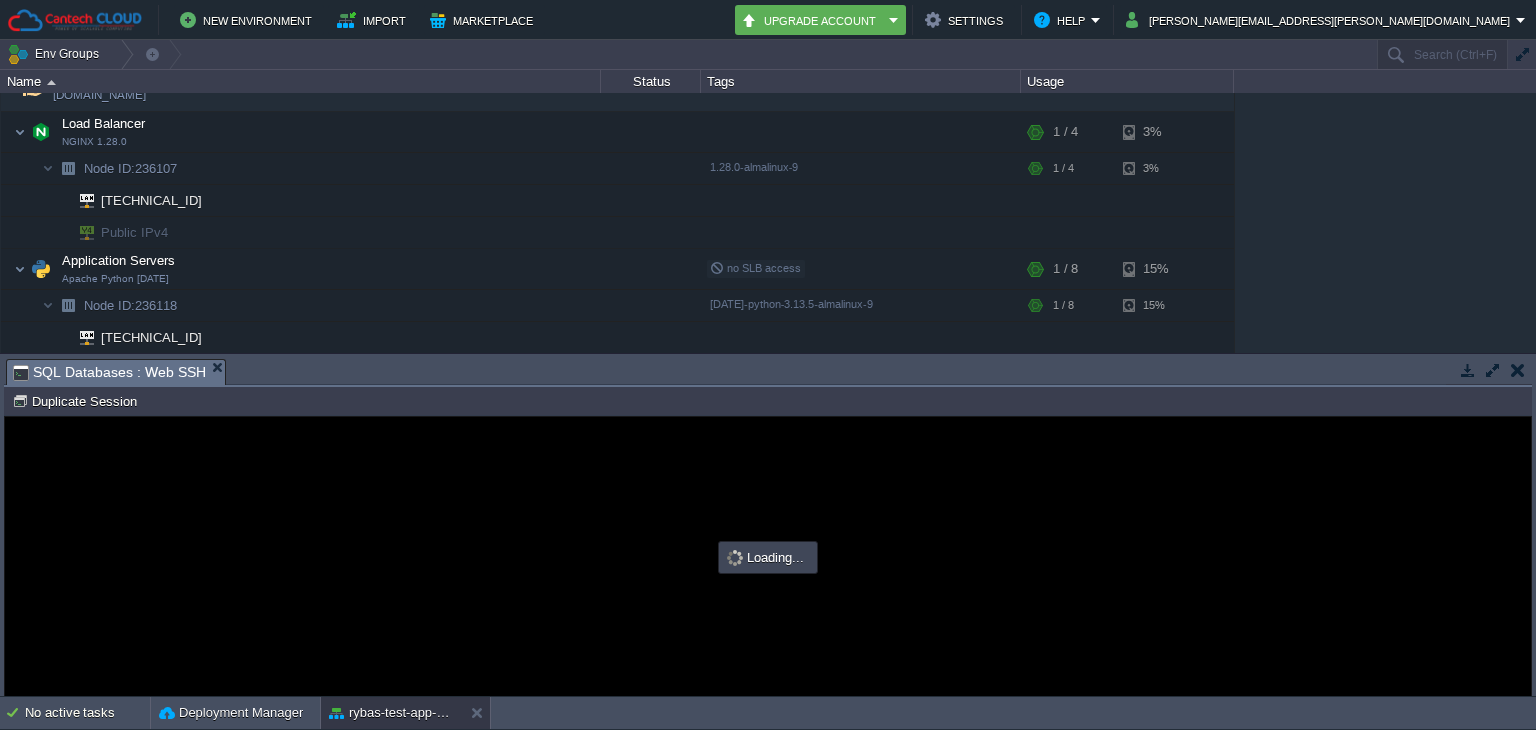 scroll, scrollTop: 0, scrollLeft: 0, axis: both 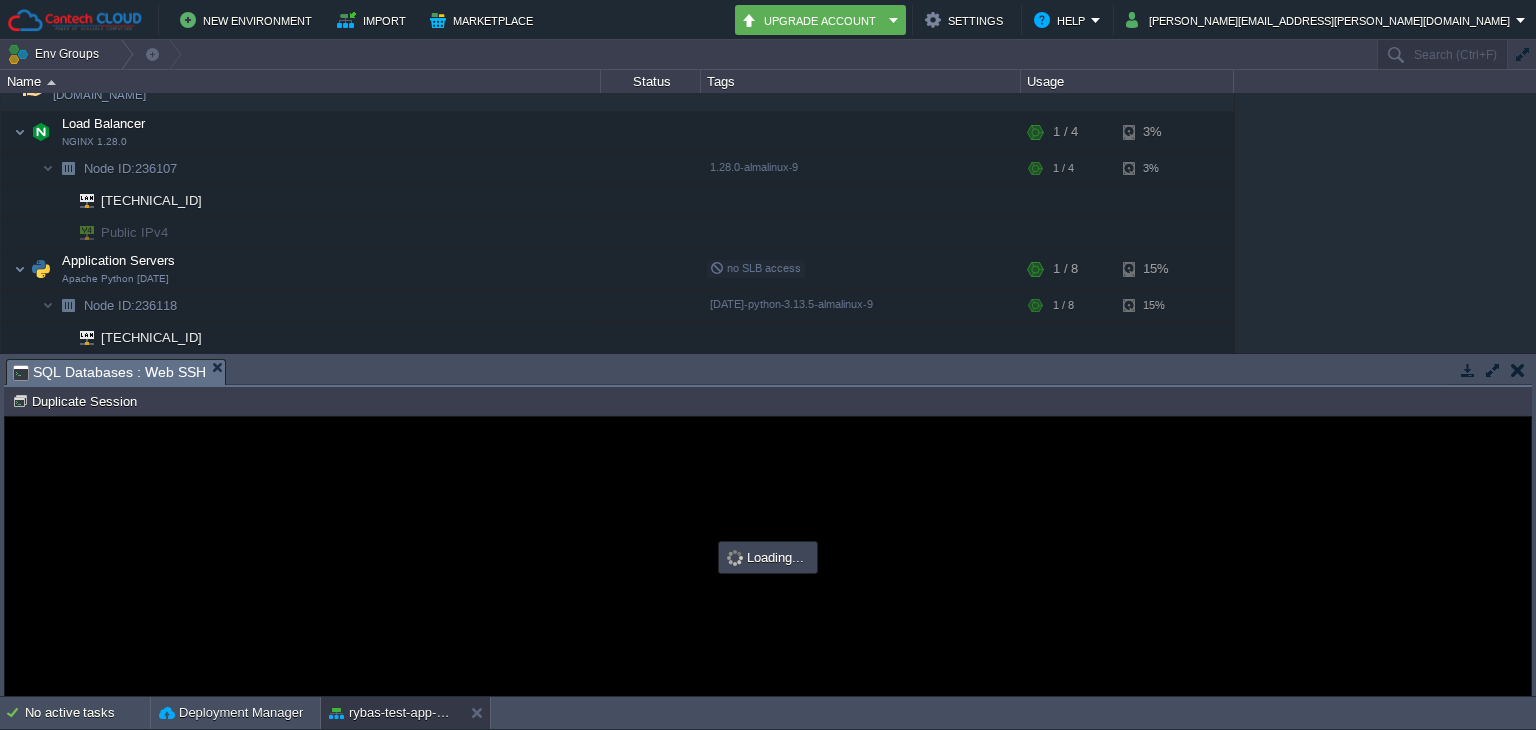 type on "#000000" 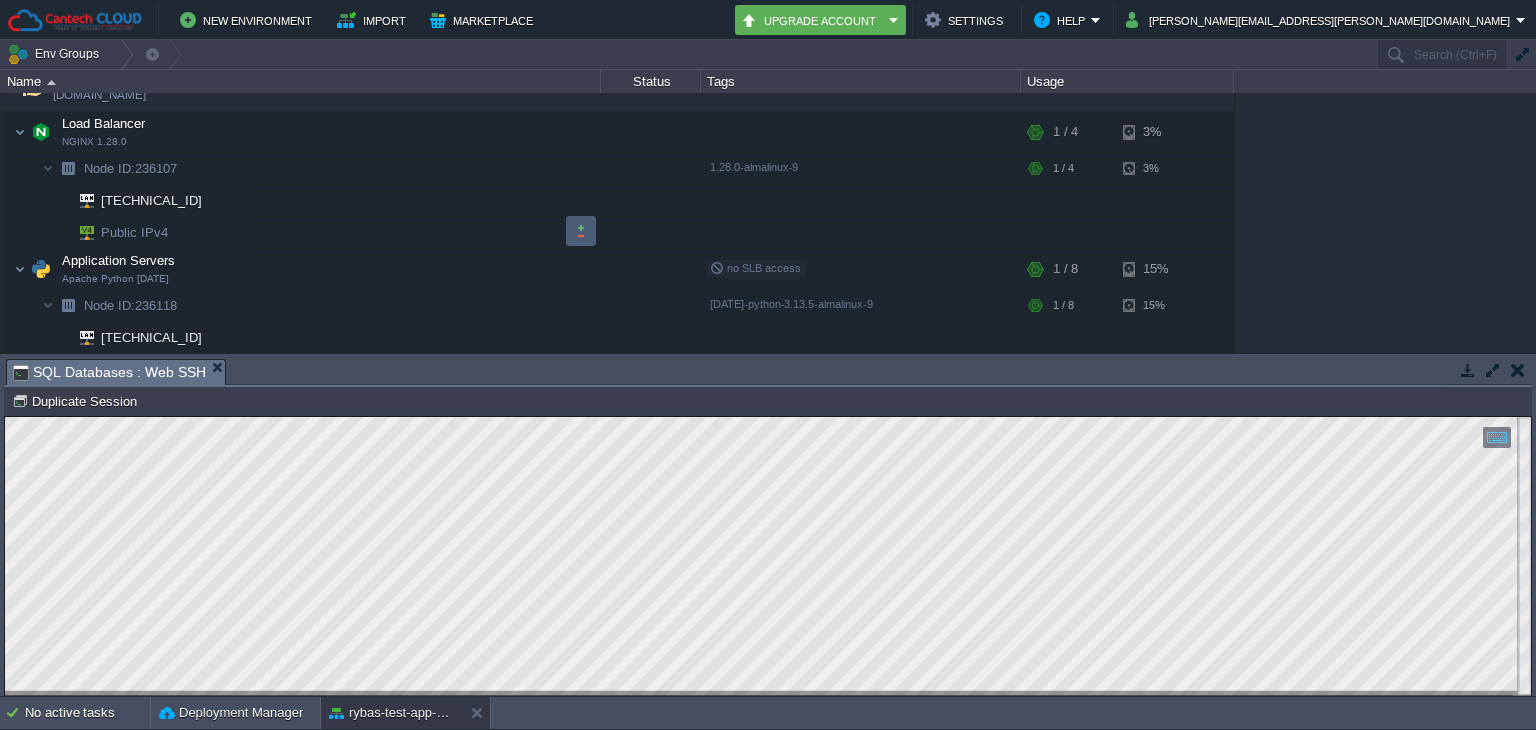 scroll, scrollTop: 380, scrollLeft: 0, axis: vertical 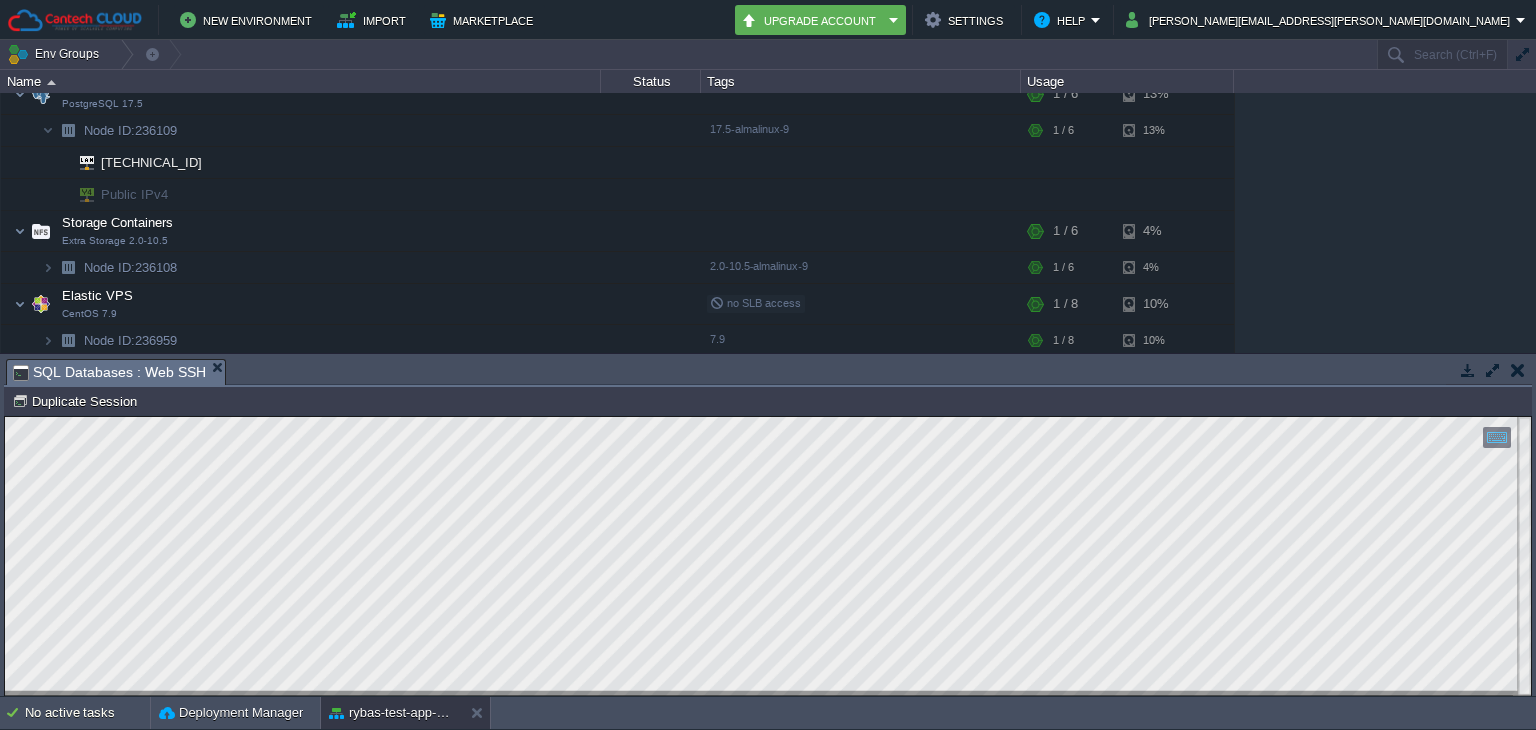 click at bounding box center (1517, 370) 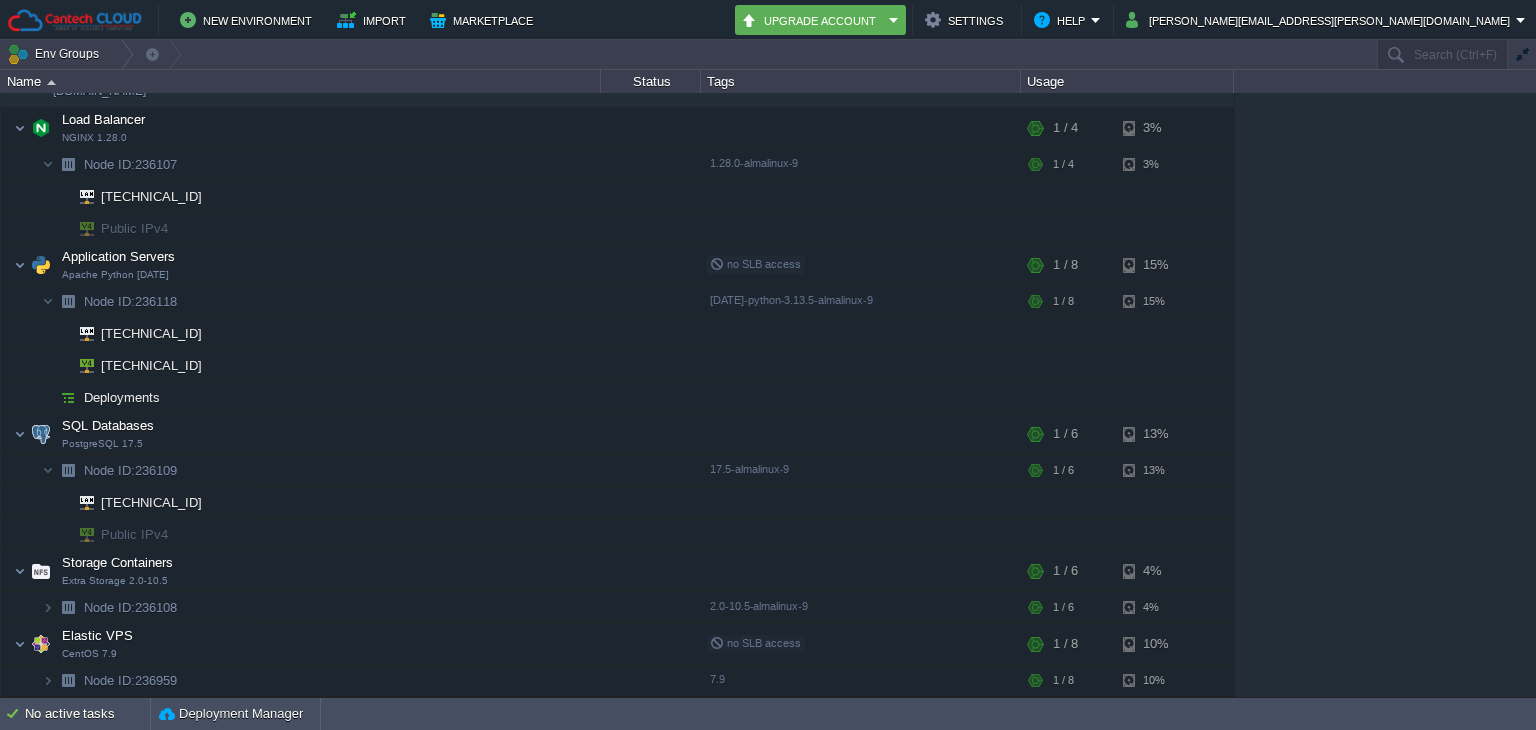 scroll, scrollTop: 36, scrollLeft: 0, axis: vertical 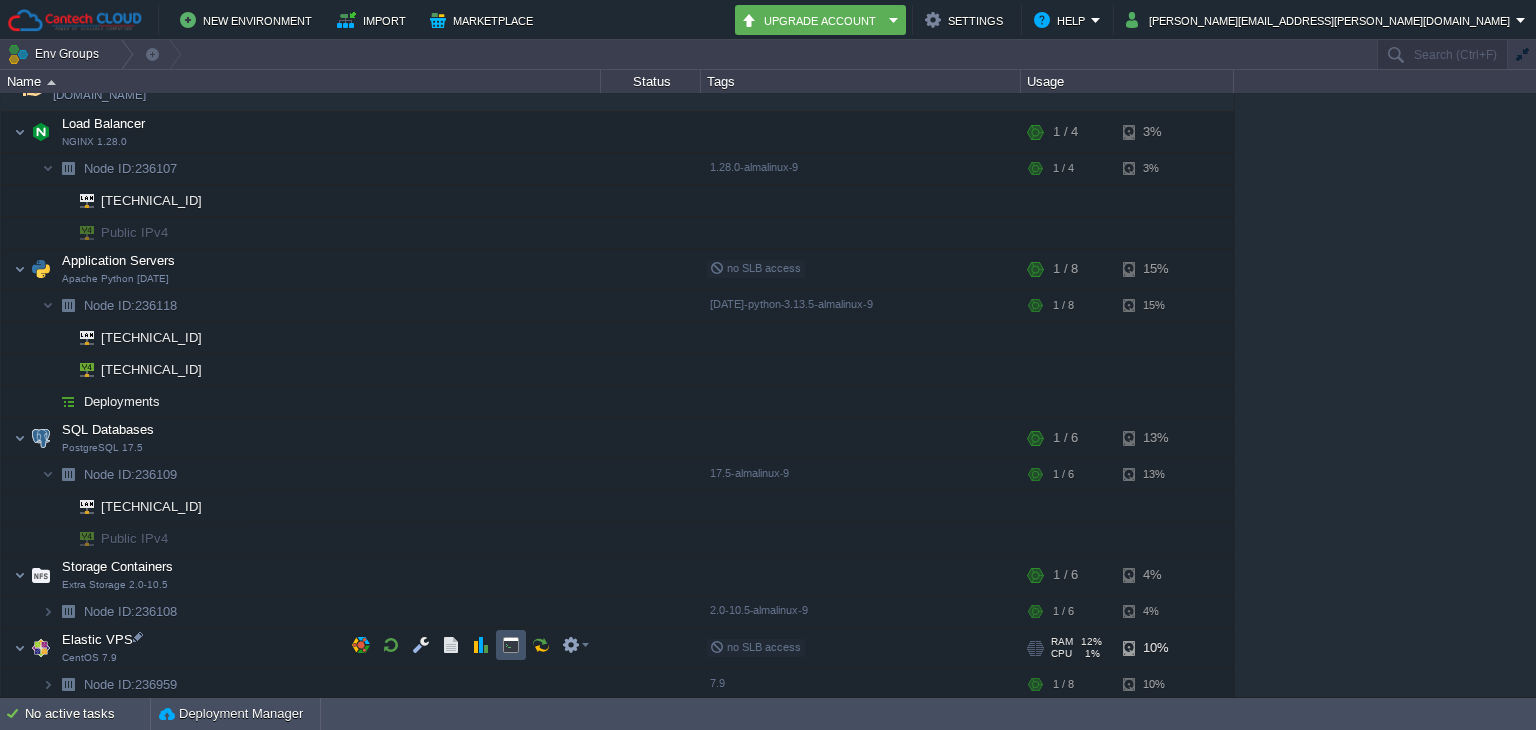 click at bounding box center [511, 645] 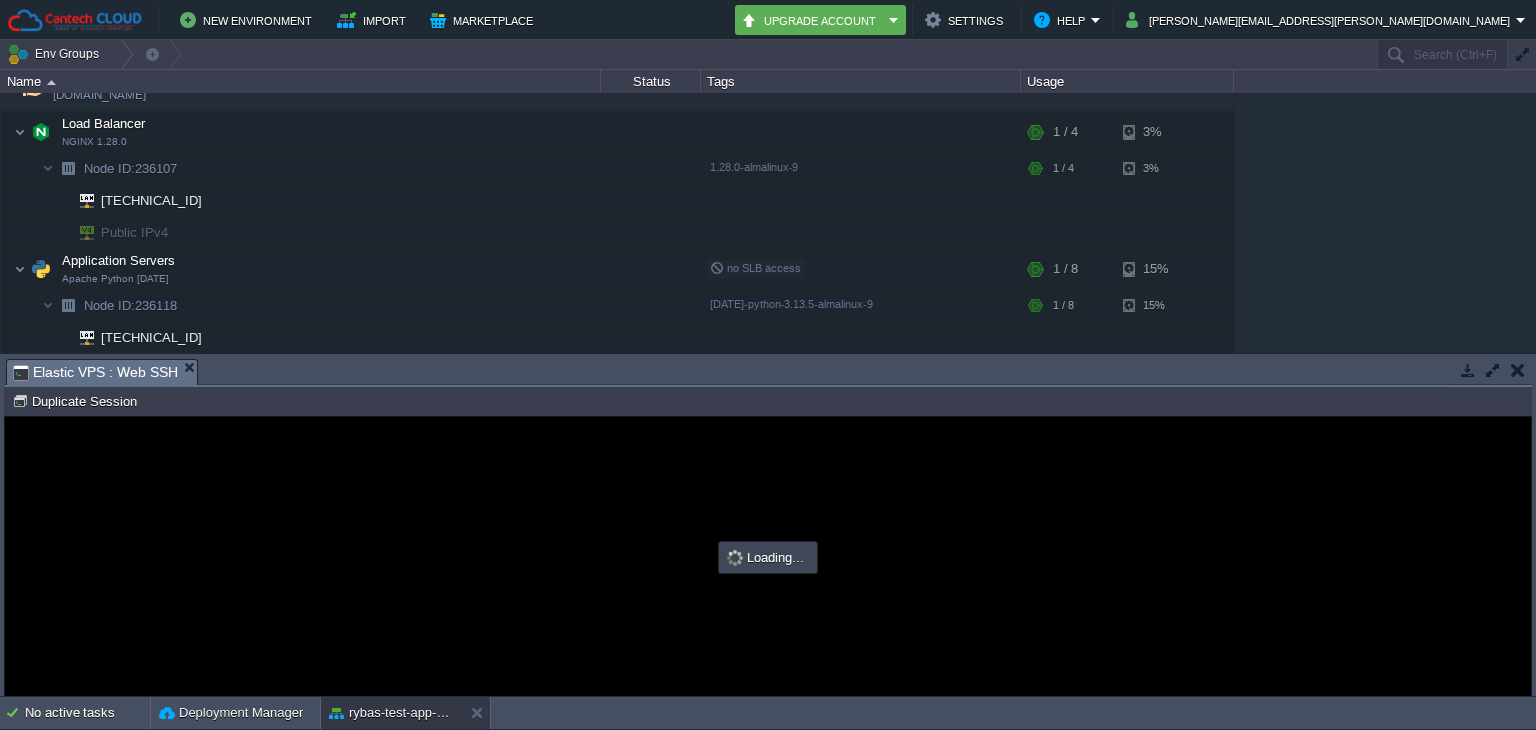 scroll, scrollTop: 0, scrollLeft: 0, axis: both 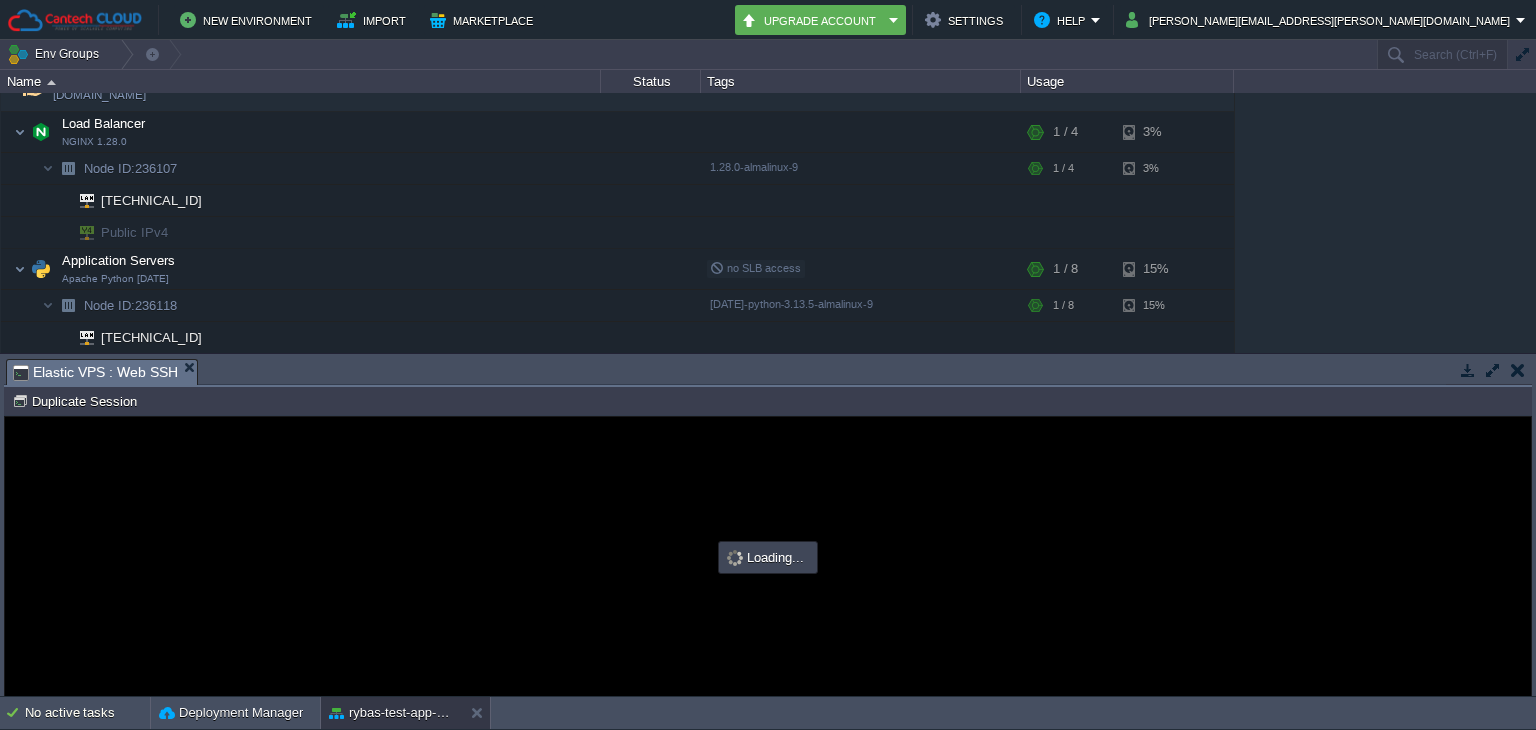 type on "#000000" 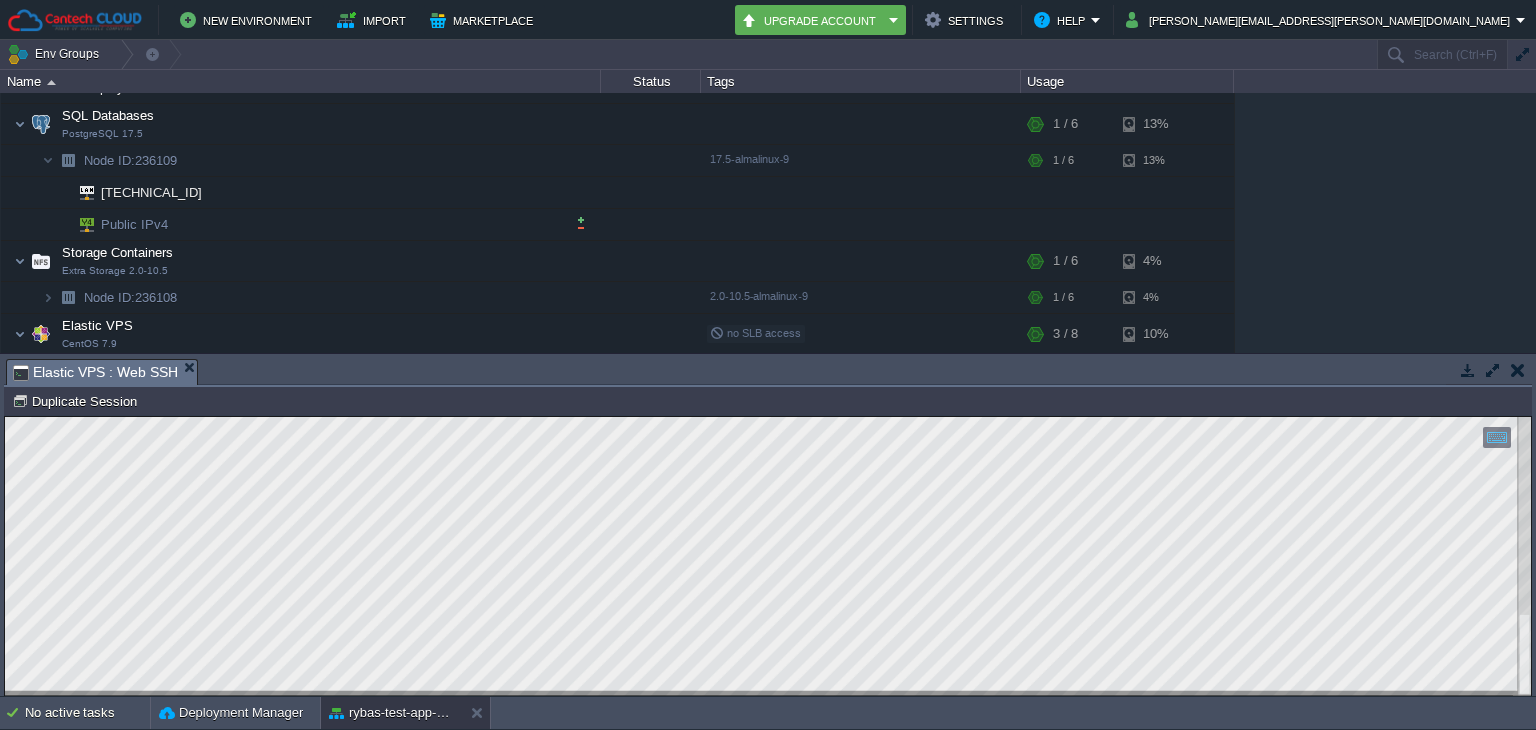 scroll, scrollTop: 348, scrollLeft: 0, axis: vertical 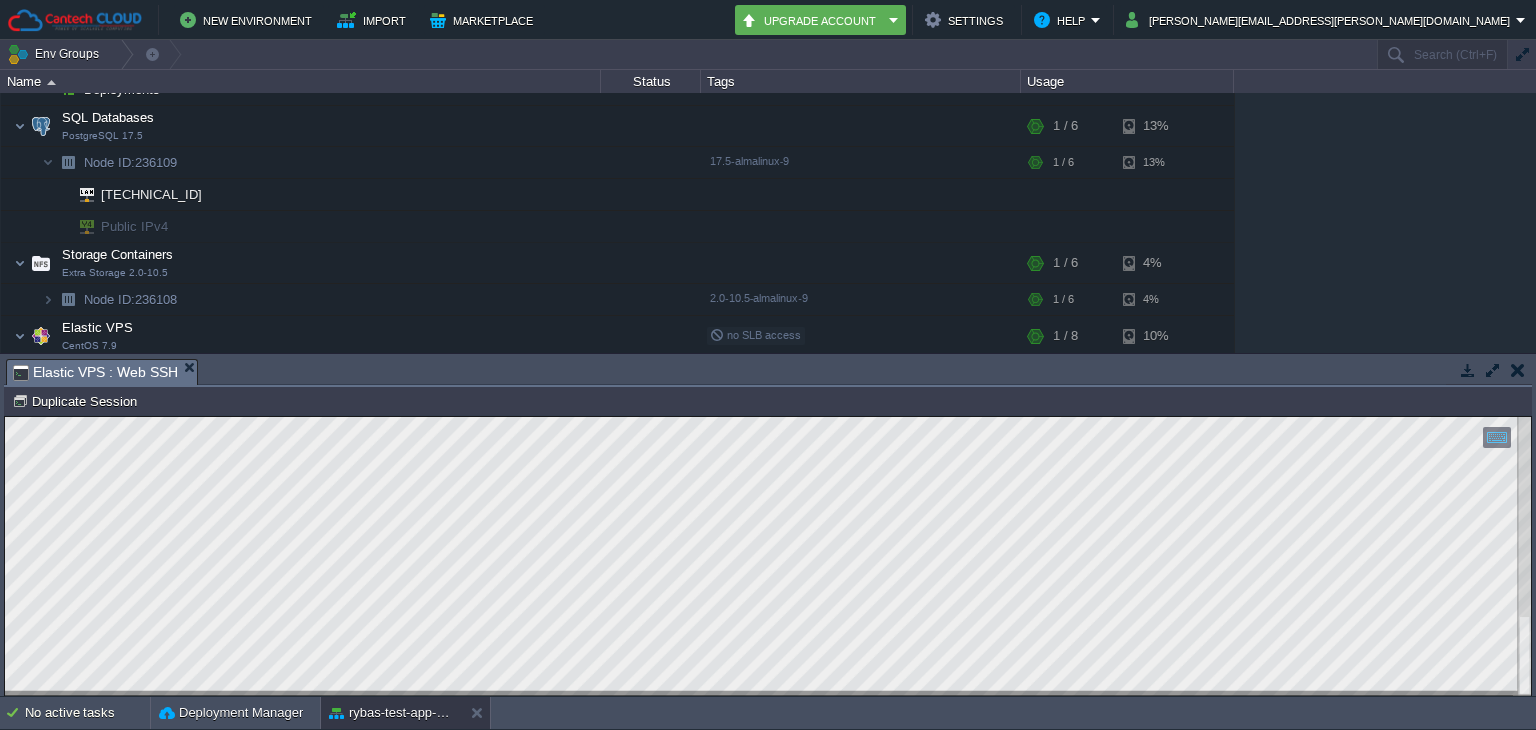 click on "Copy:                  Ctrl + Shift + C                                          Paste:                  Ctrl + V                                         Settings:                  Ctrl + Shift + Alt
0" at bounding box center (768, 417) 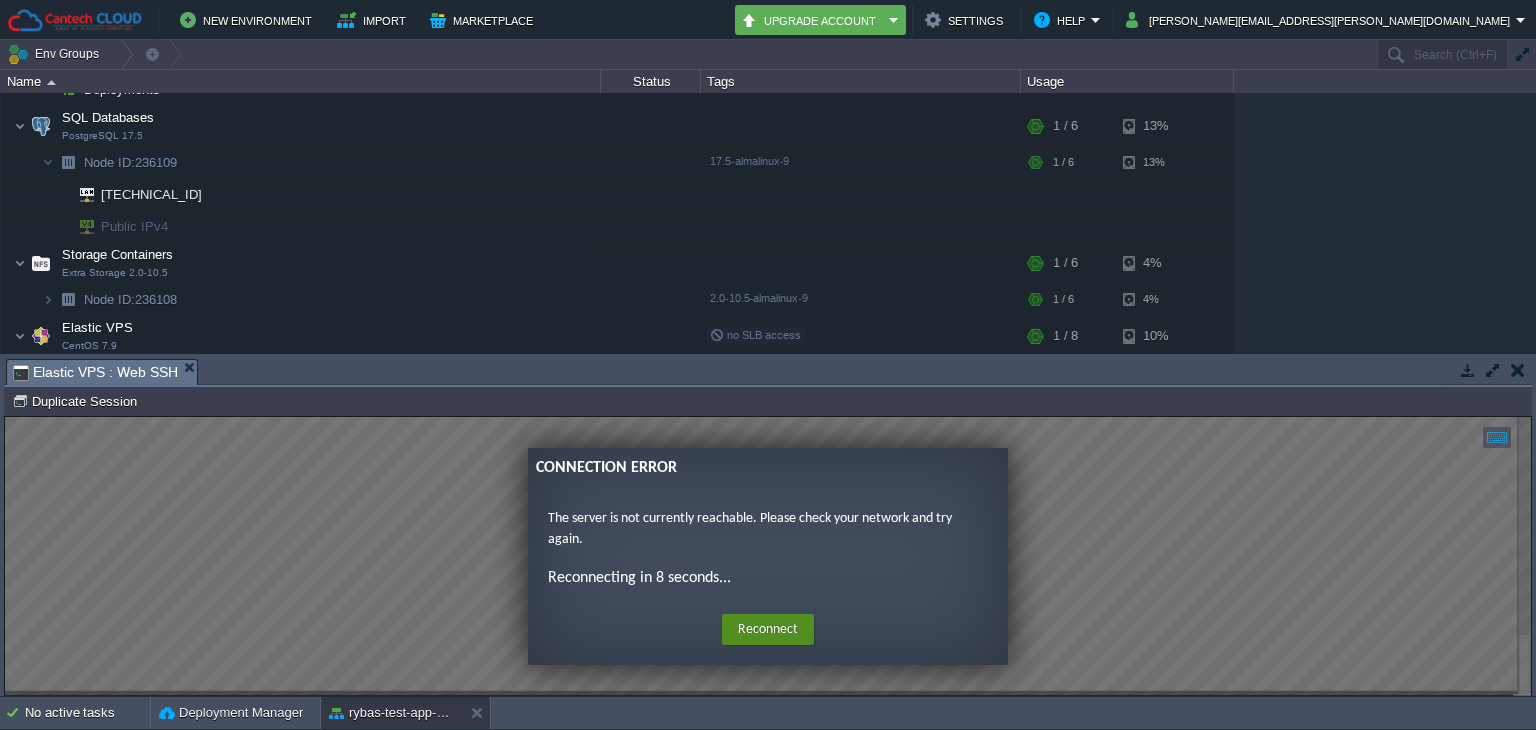 click on "Reconnect" at bounding box center [768, 630] 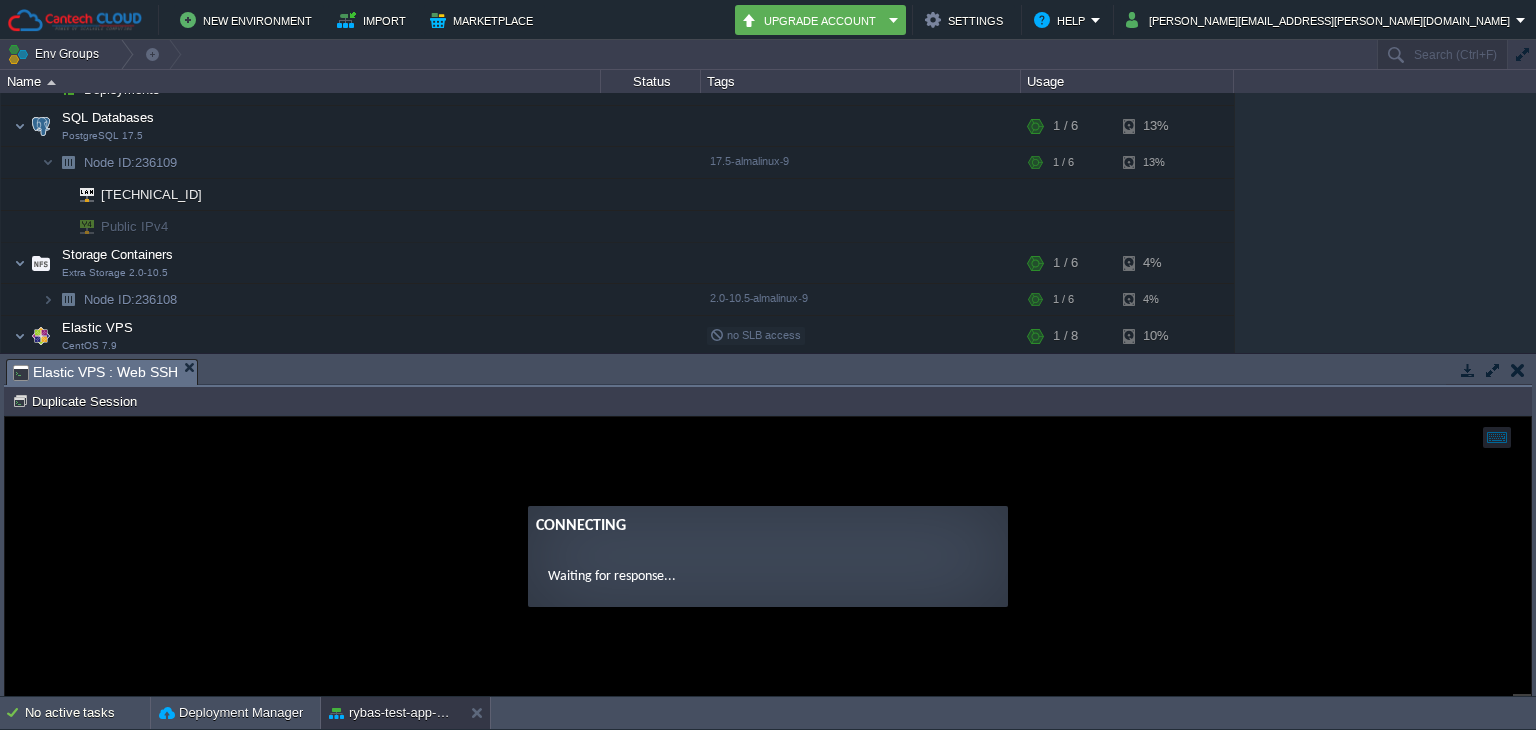 click at bounding box center [1518, 370] 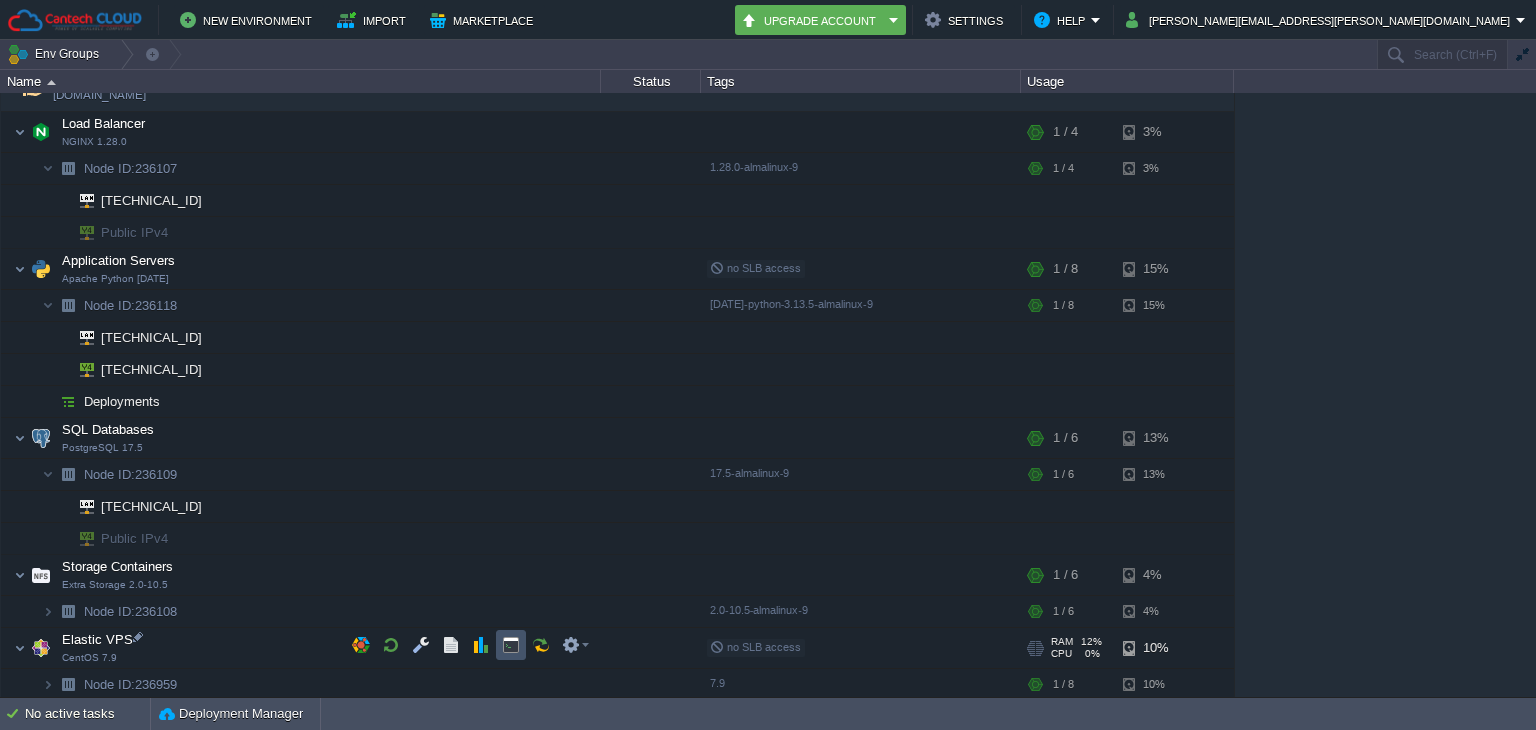 click at bounding box center (511, 645) 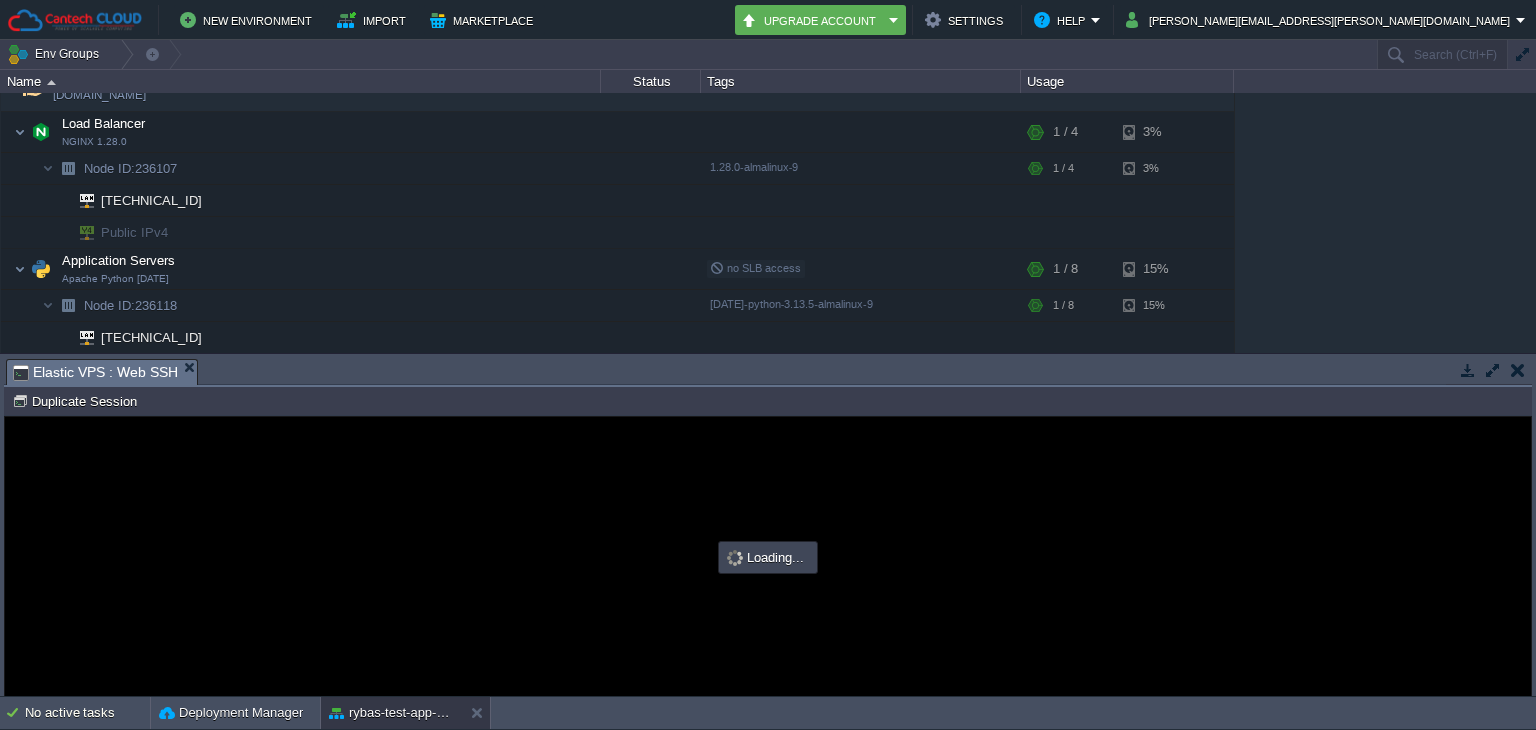scroll, scrollTop: 380, scrollLeft: 0, axis: vertical 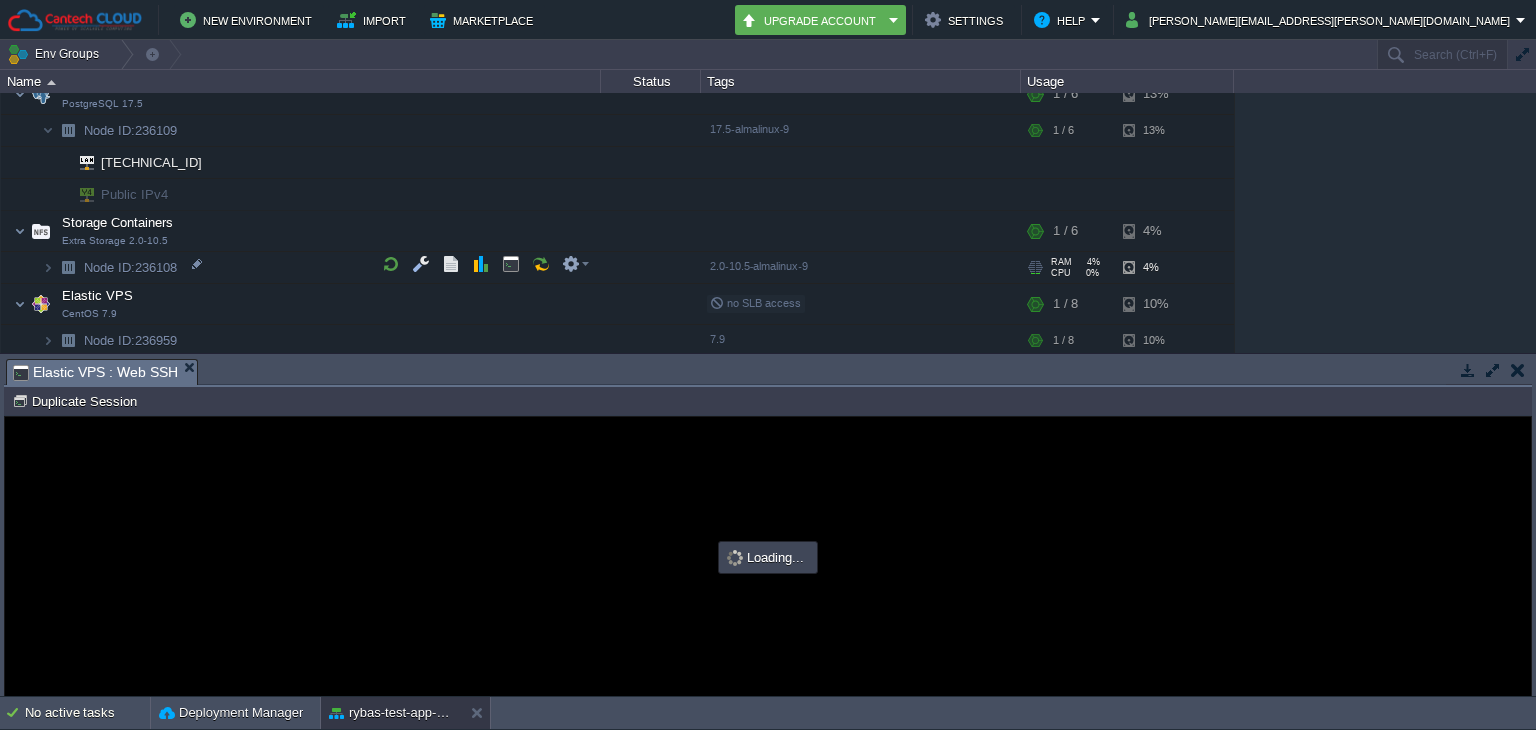 type on "#000000" 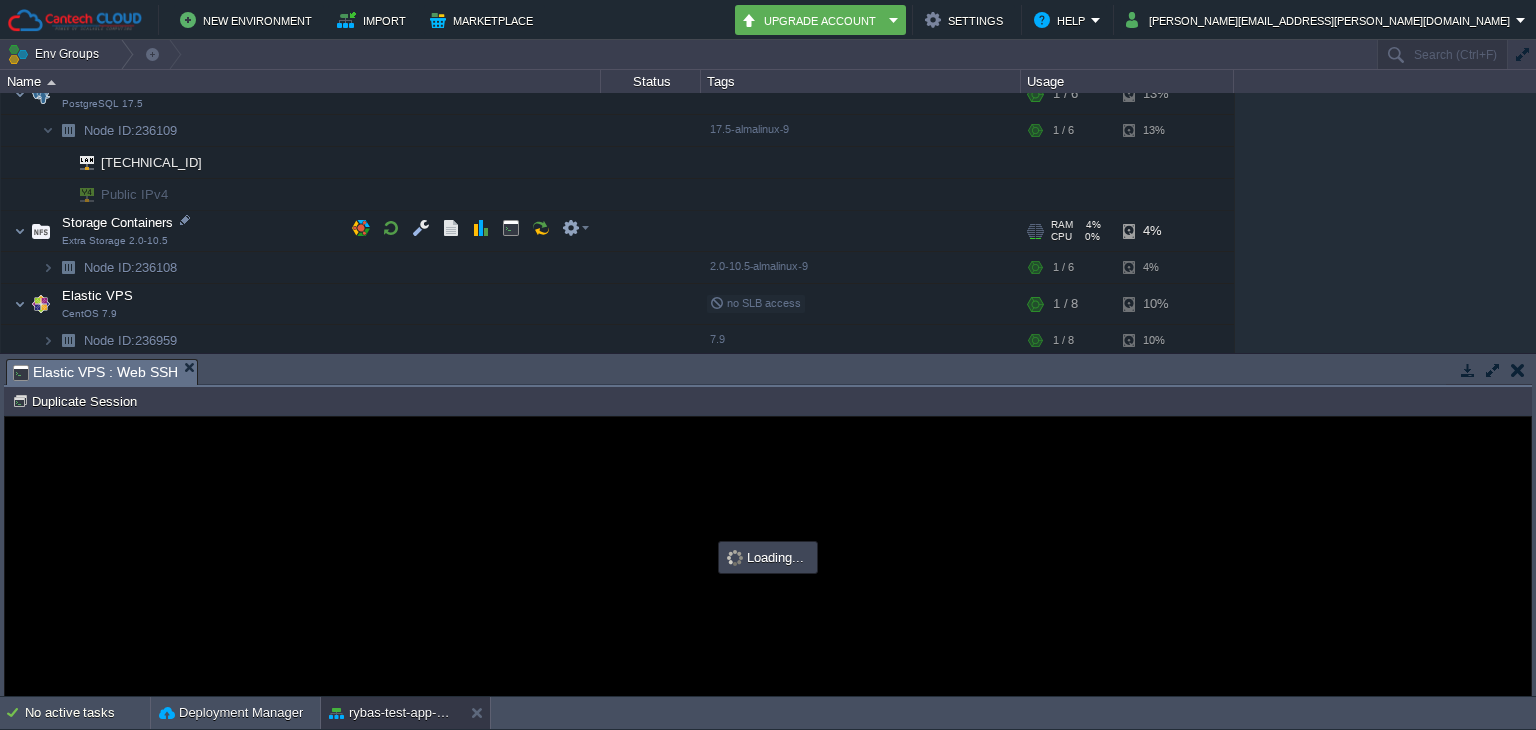scroll, scrollTop: 352, scrollLeft: 0, axis: vertical 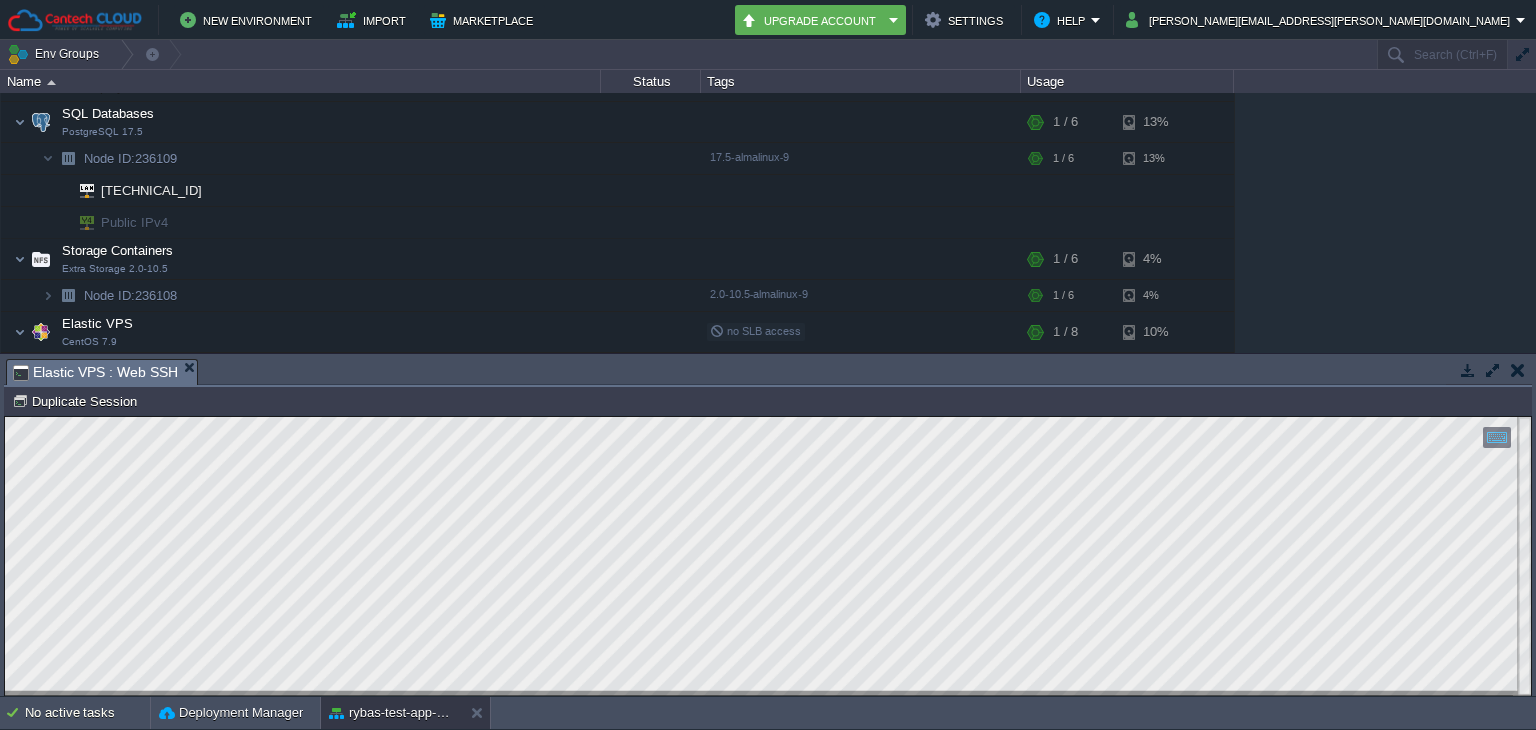 click at bounding box center (1518, 370) 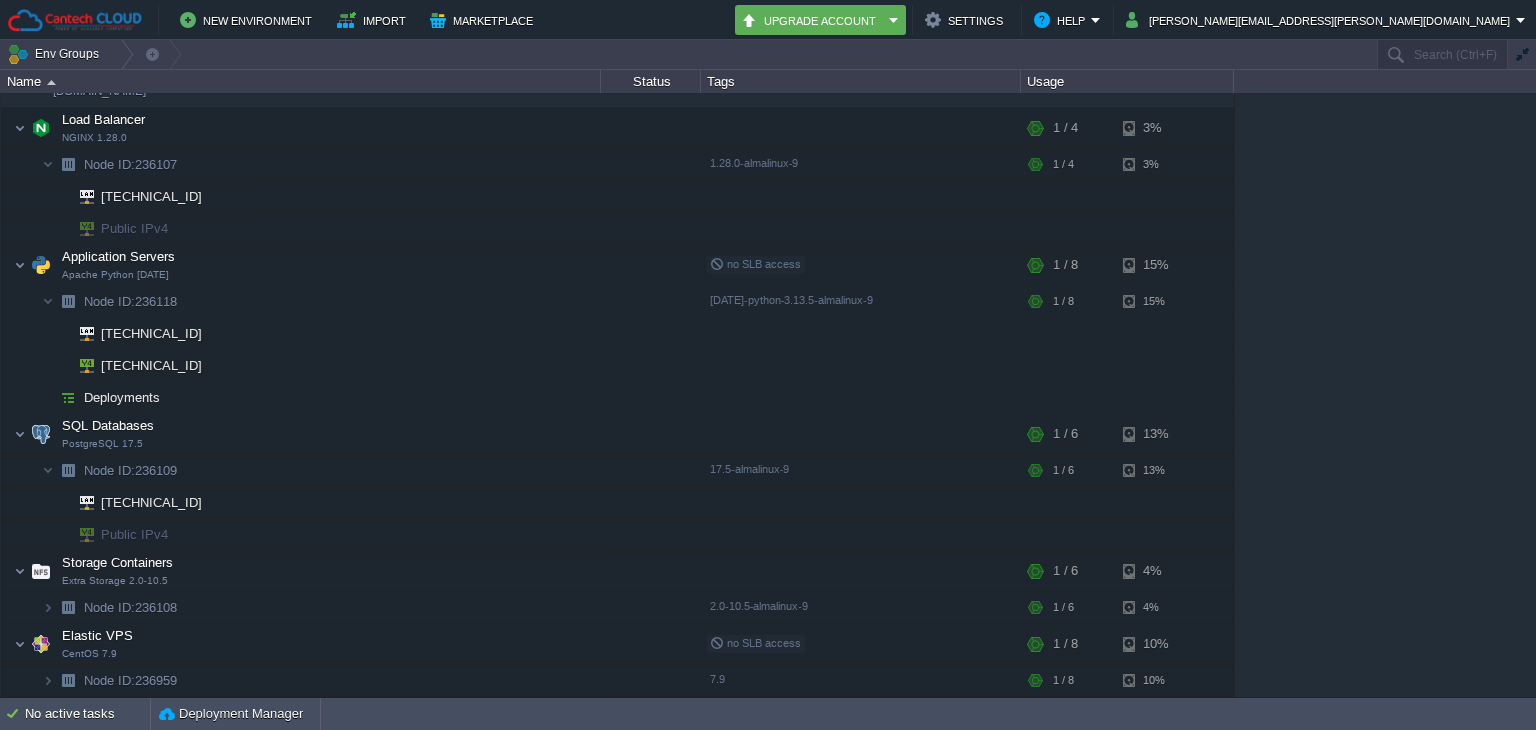 scroll, scrollTop: 36, scrollLeft: 0, axis: vertical 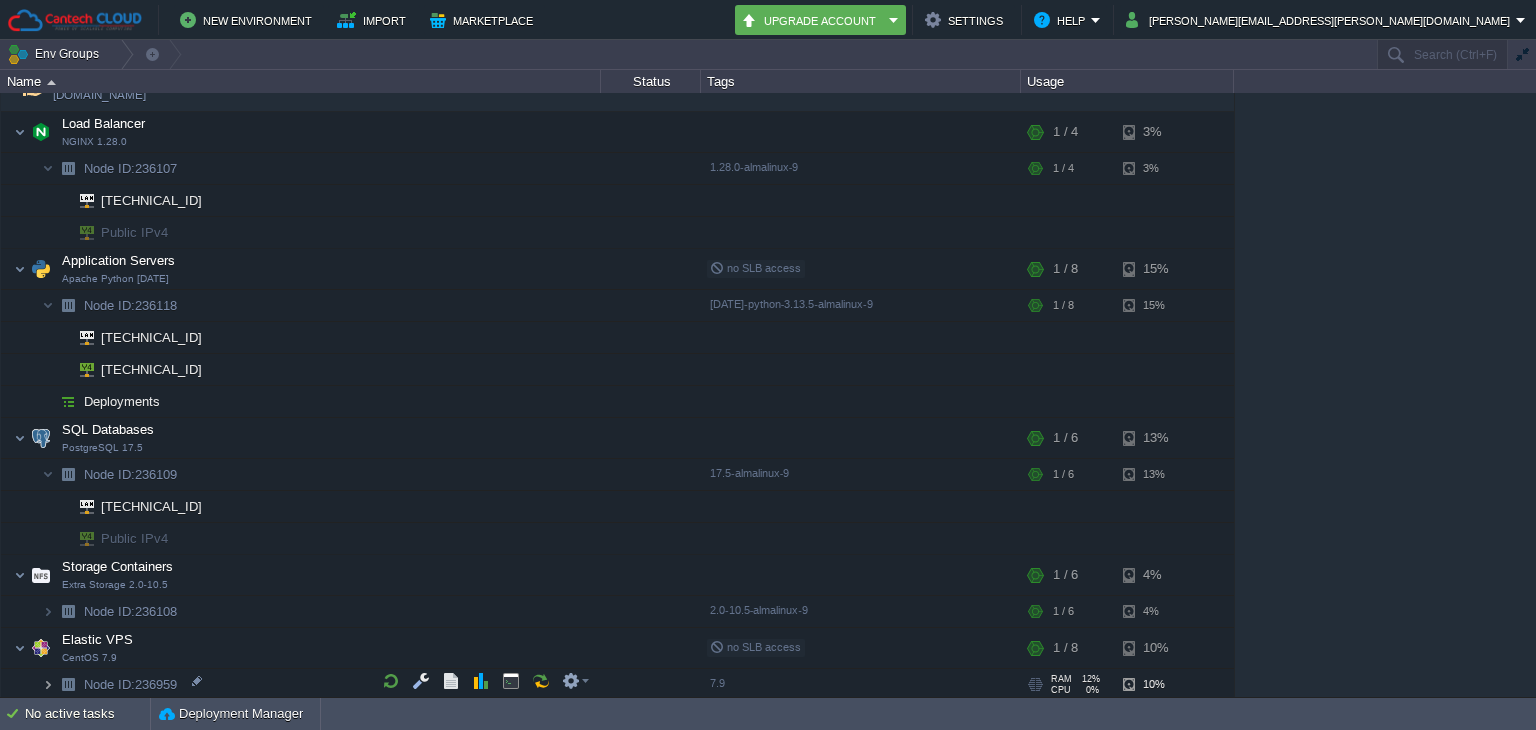 click at bounding box center (48, 684) 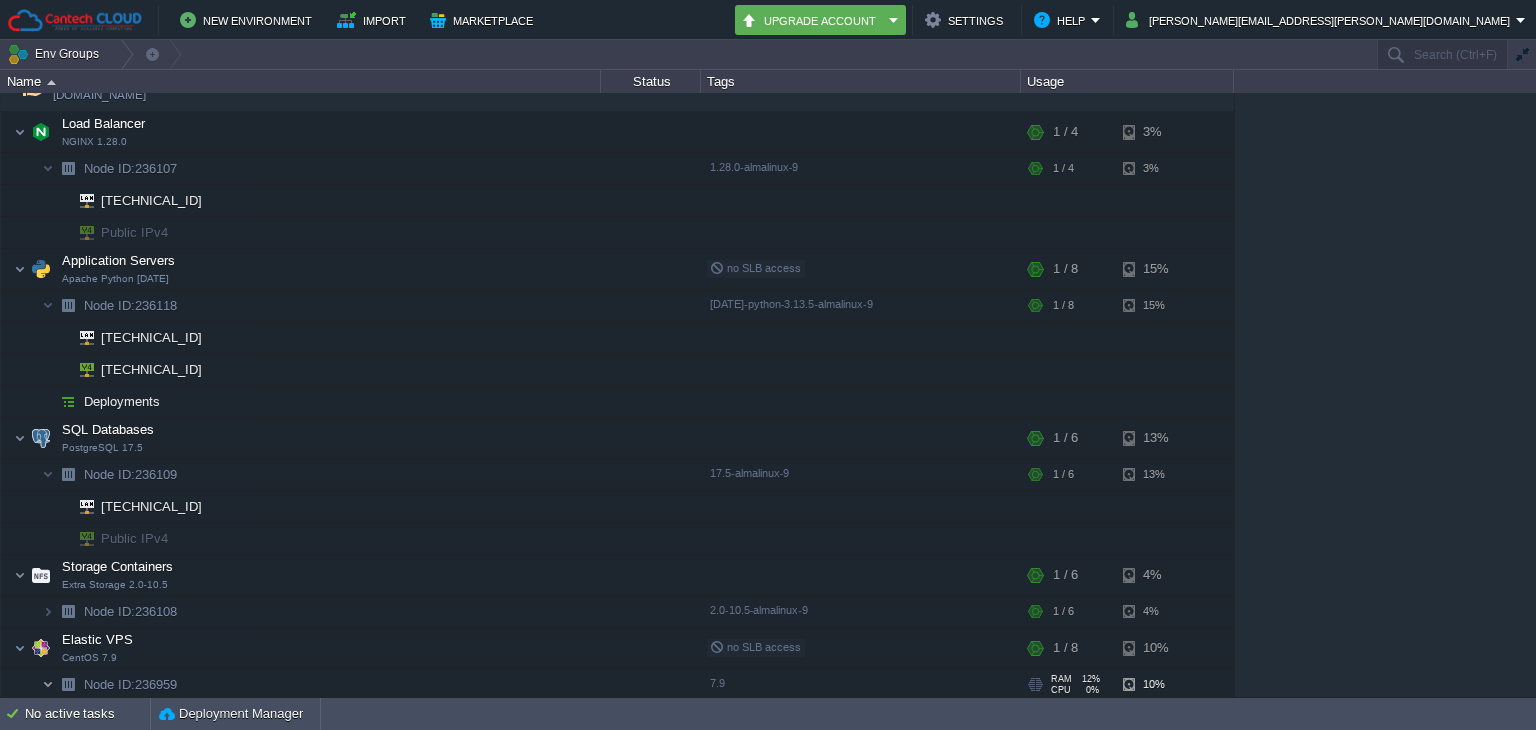 scroll, scrollTop: 100, scrollLeft: 0, axis: vertical 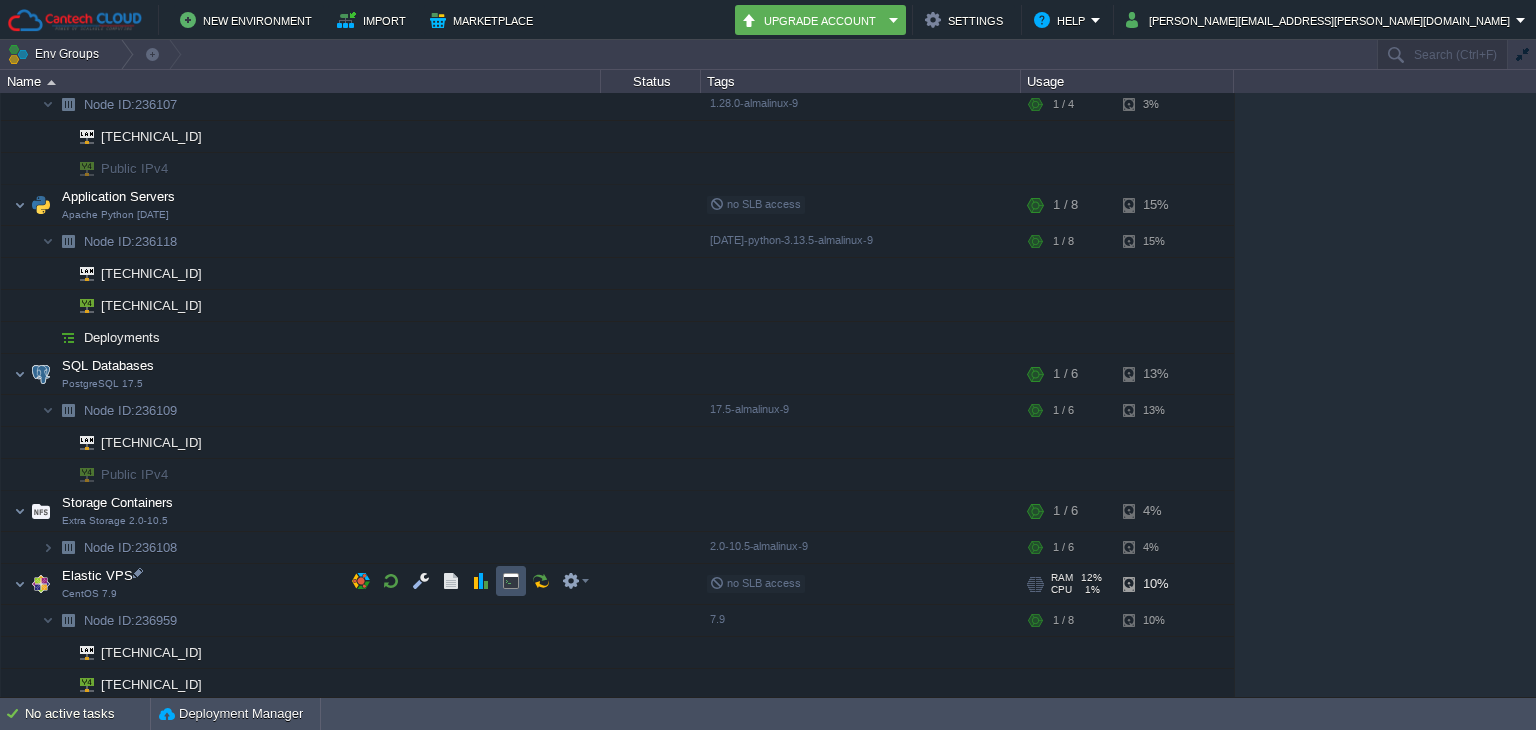 click at bounding box center [511, 581] 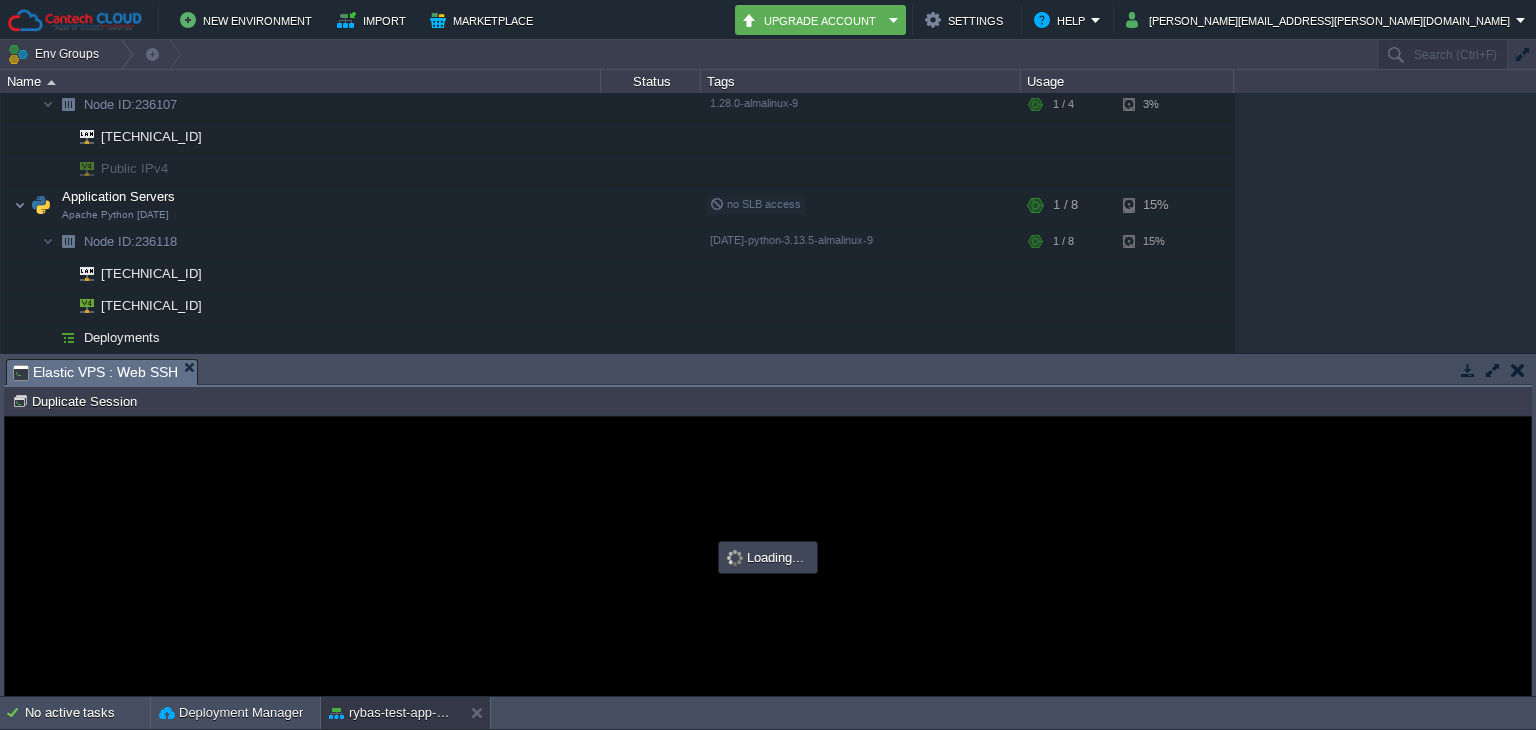 scroll, scrollTop: 0, scrollLeft: 0, axis: both 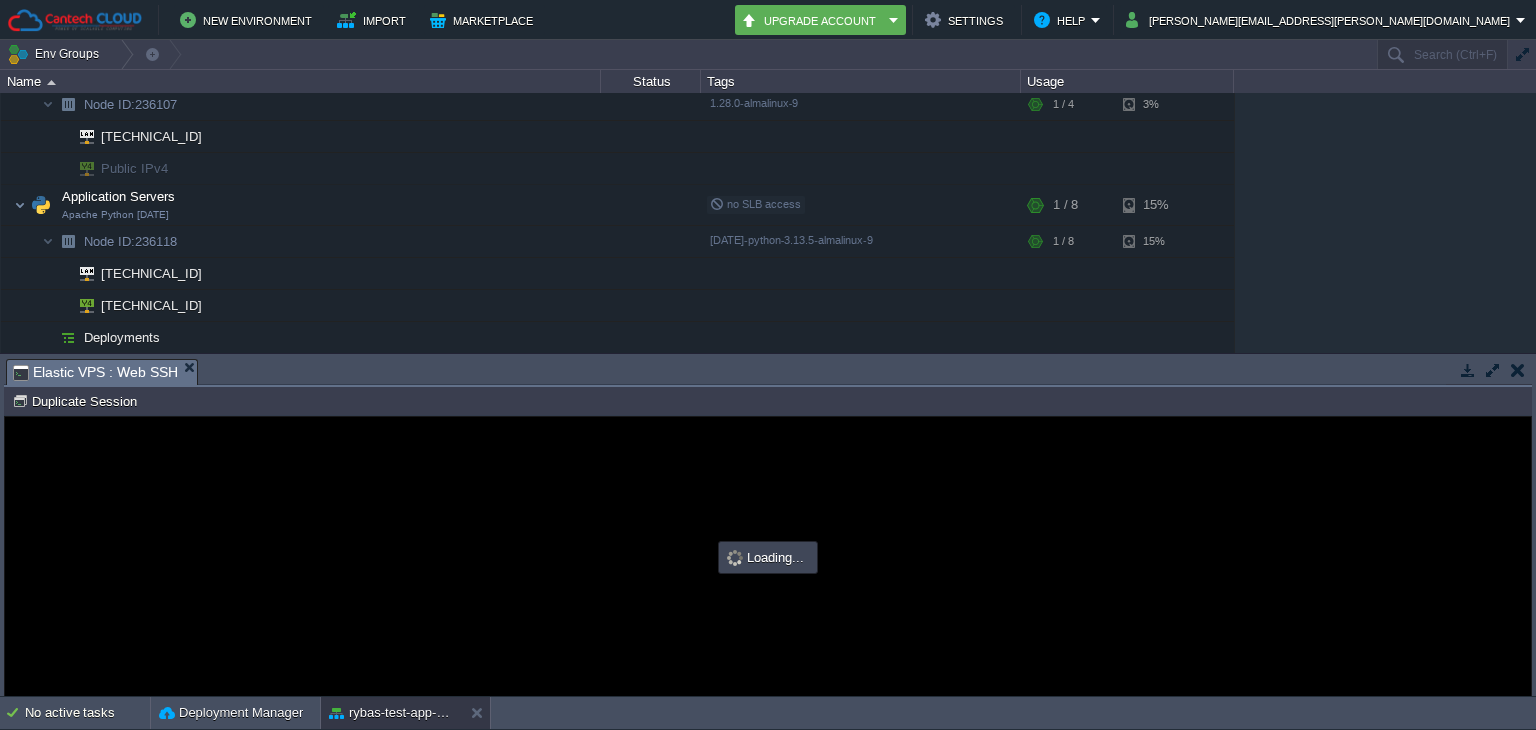 type on "#000000" 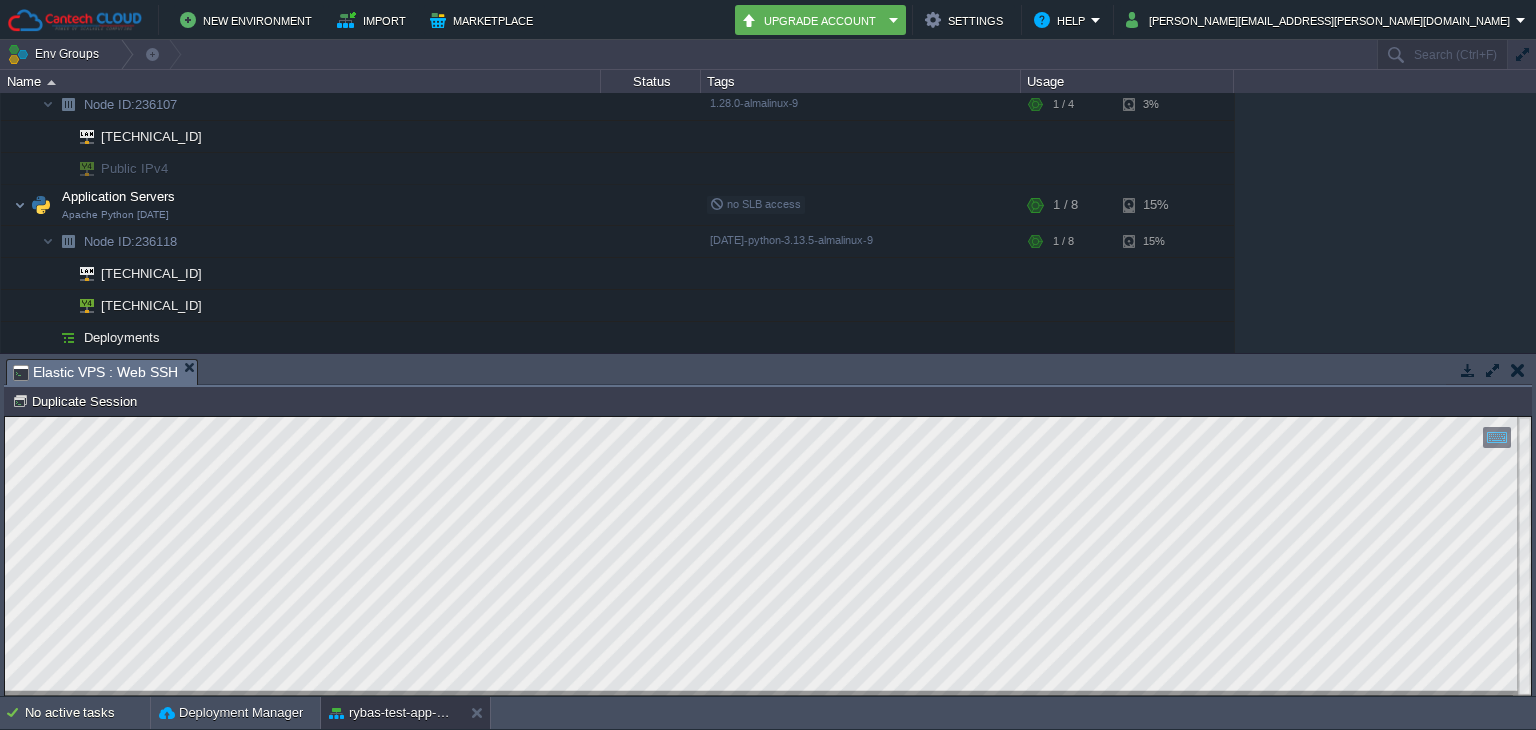 click at bounding box center (1517, 370) 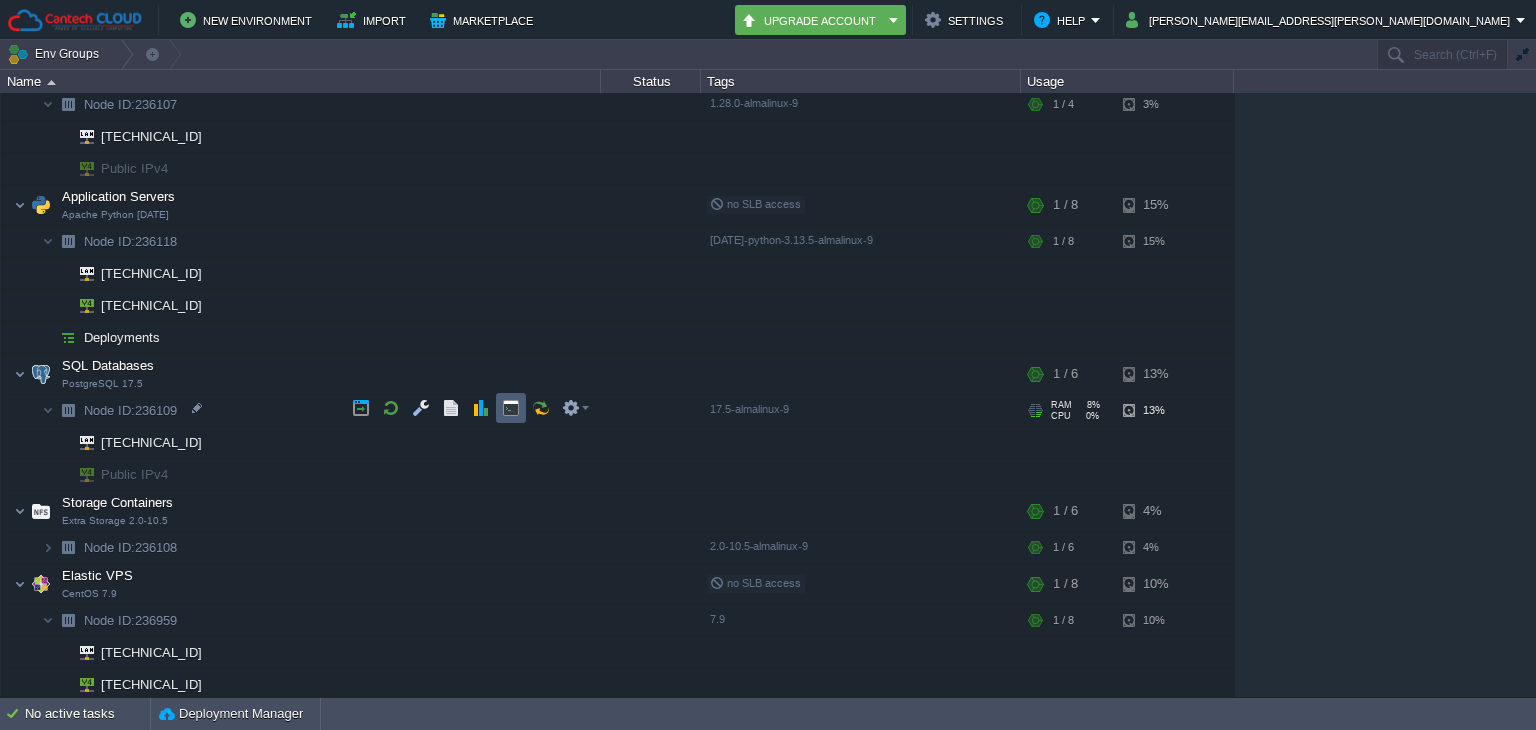 click at bounding box center [511, 408] 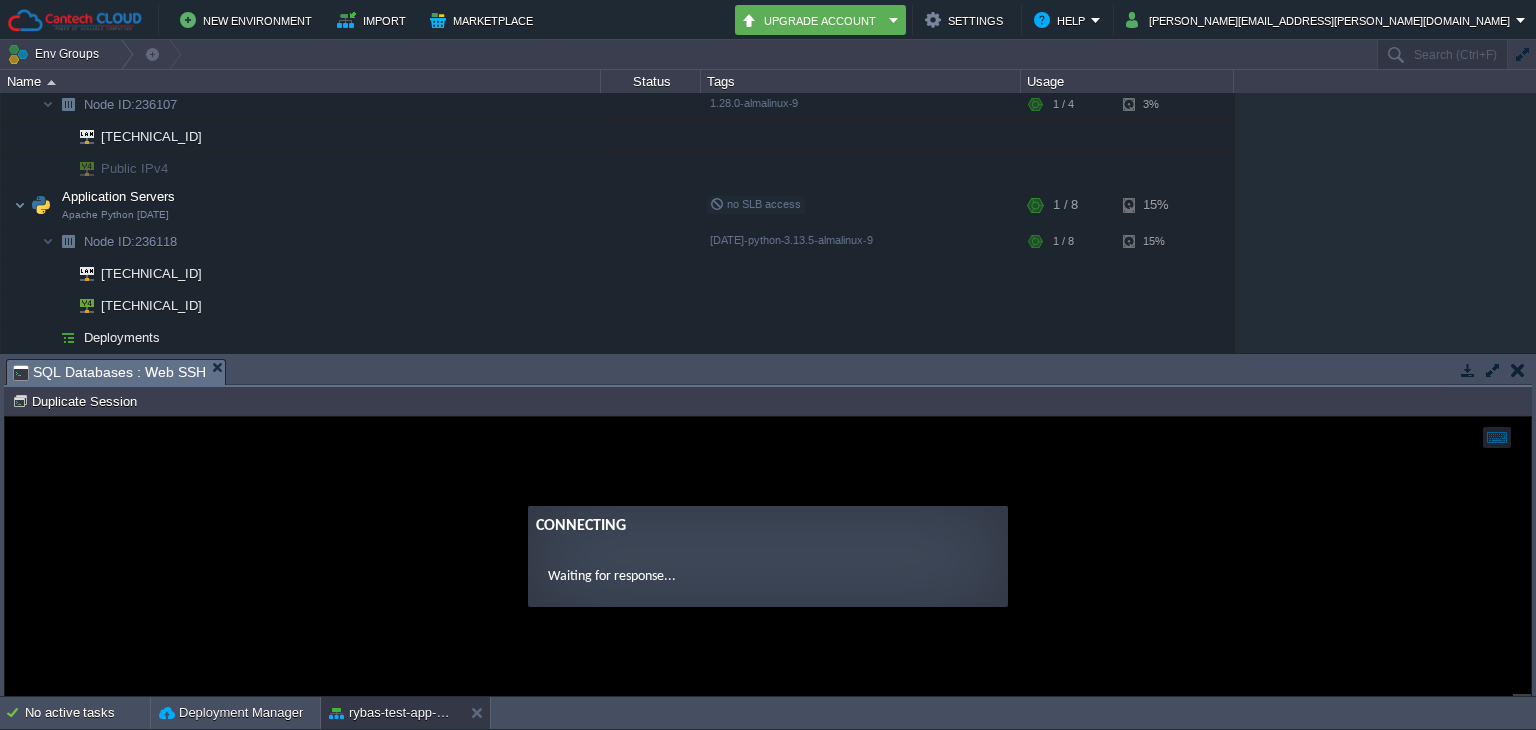scroll, scrollTop: 0, scrollLeft: 0, axis: both 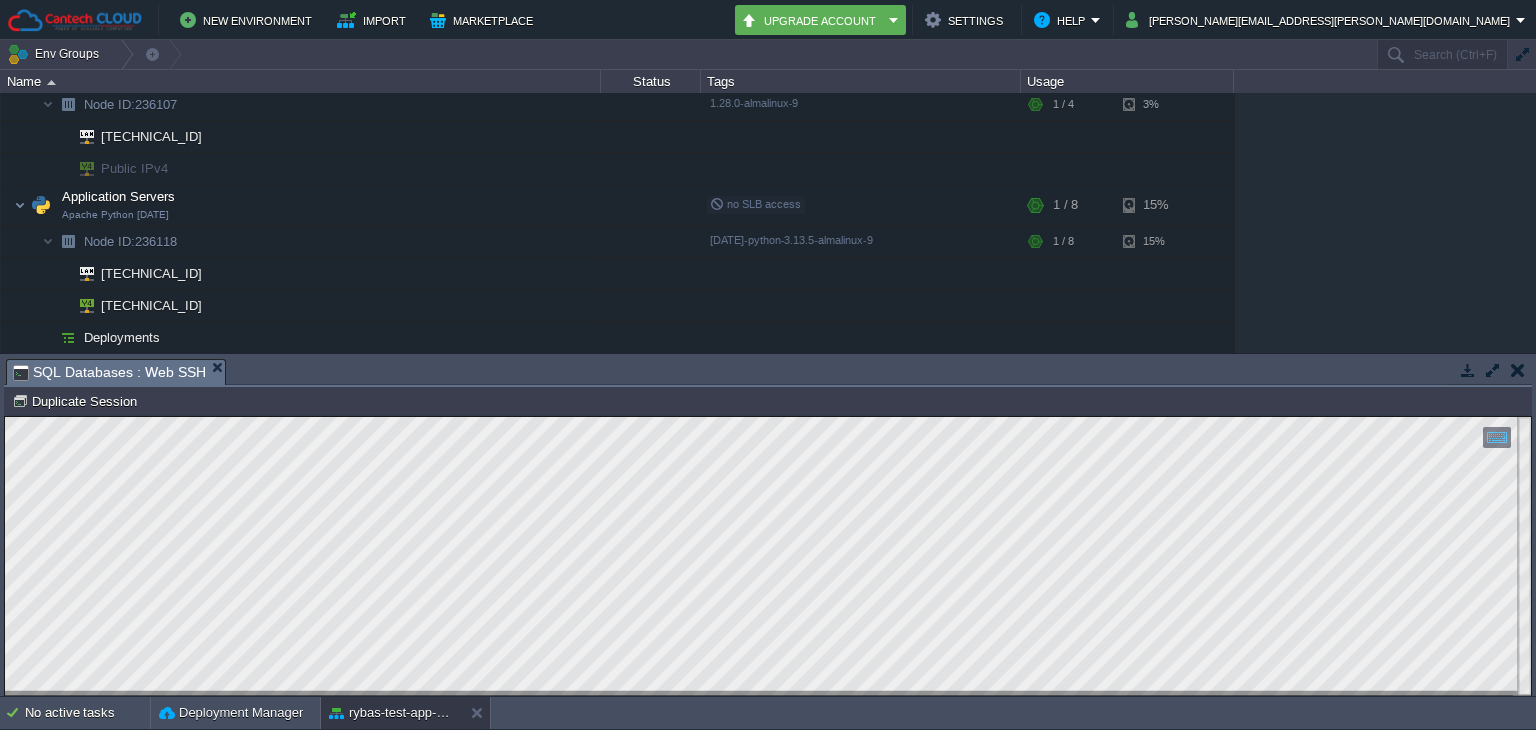 click on "Copy:                  Ctrl + Shift + C                                          Paste:                  Ctrl + V                                         Settings:                  Ctrl + Shift + Alt
0" at bounding box center (768, 417) 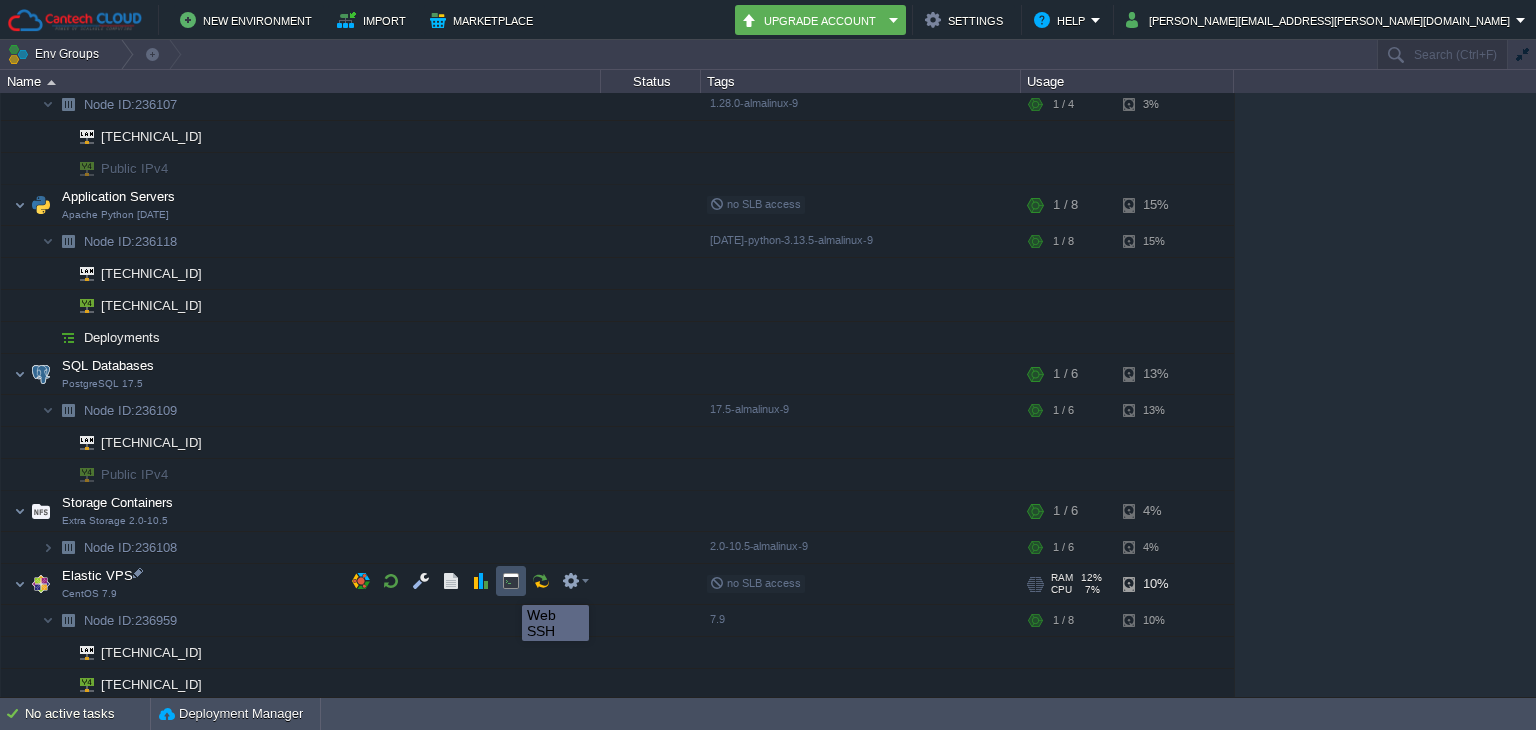 click at bounding box center [511, 581] 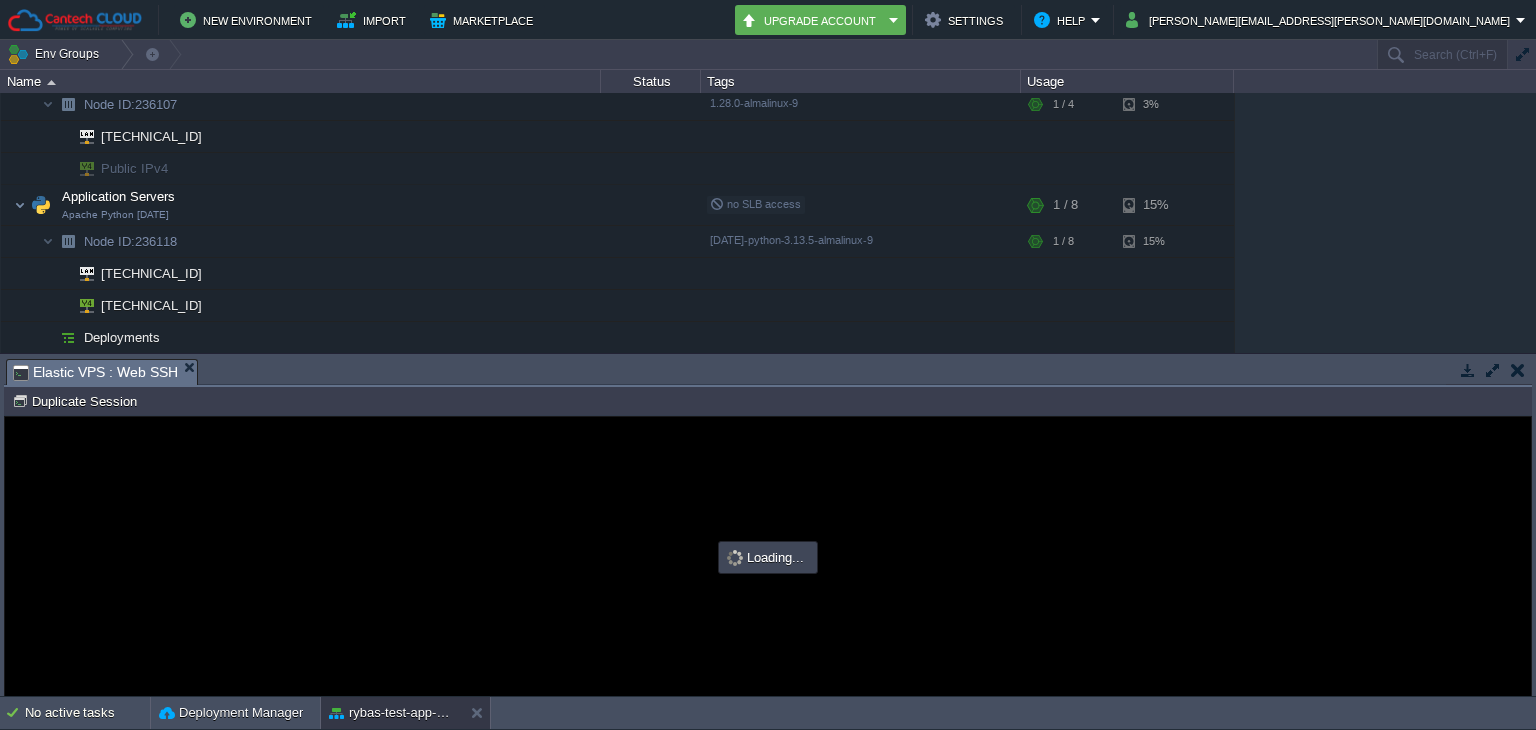 scroll, scrollTop: 0, scrollLeft: 0, axis: both 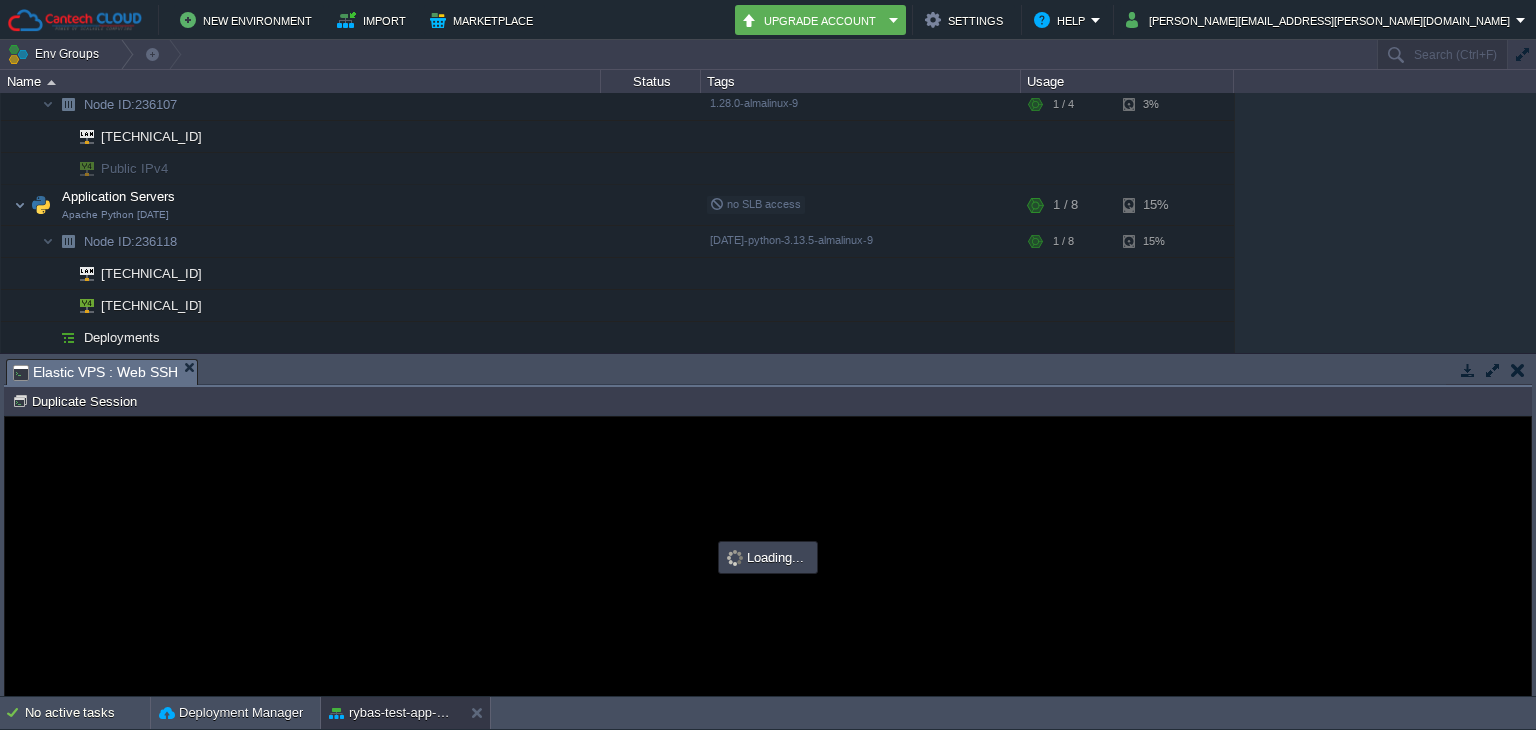 type on "#000000" 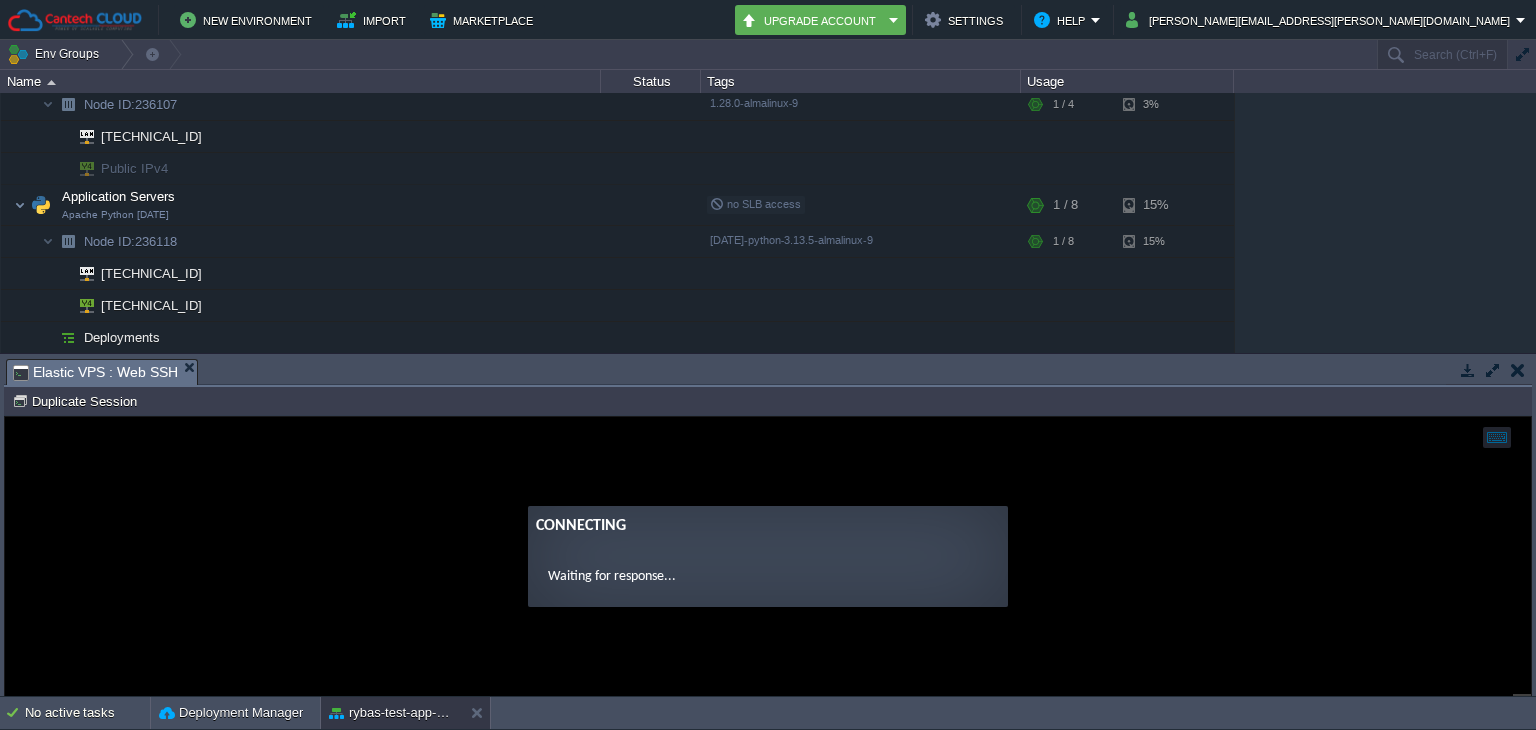 scroll, scrollTop: 352, scrollLeft: 0, axis: vertical 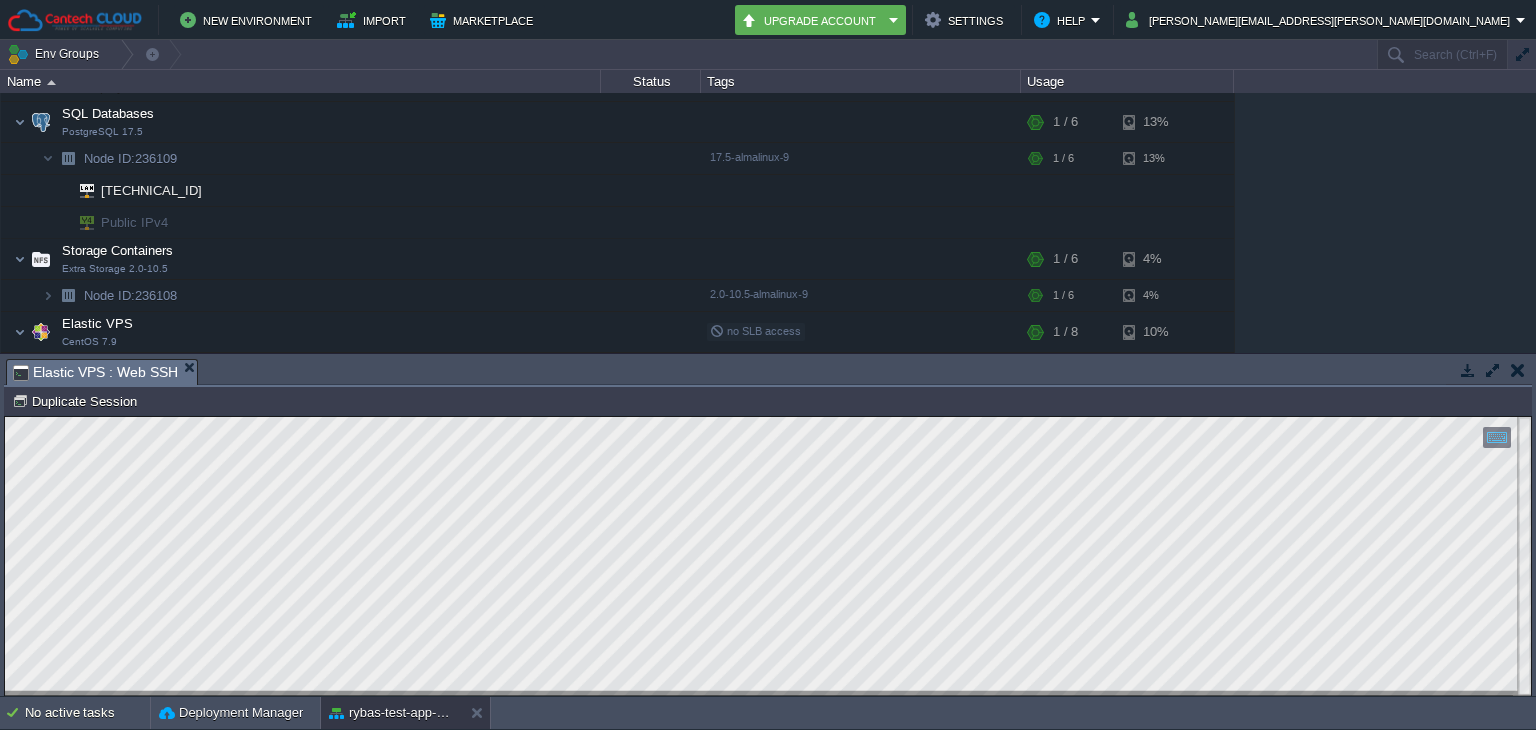 click on "Copy:                  Ctrl + Shift + C                                          Paste:                  Ctrl + V                                         Settings:                  Ctrl + Shift + Alt
0" at bounding box center [768, 417] 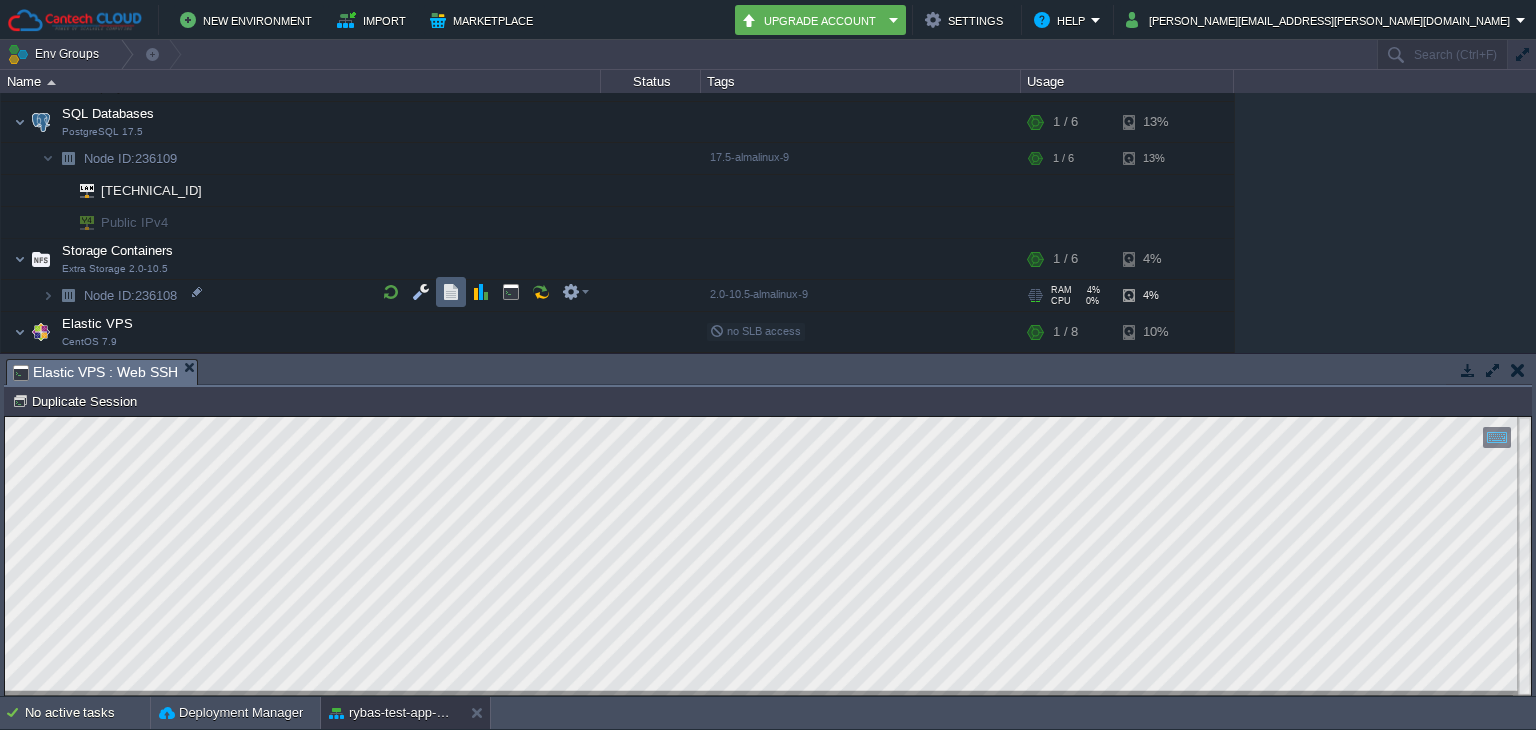 scroll, scrollTop: 444, scrollLeft: 0, axis: vertical 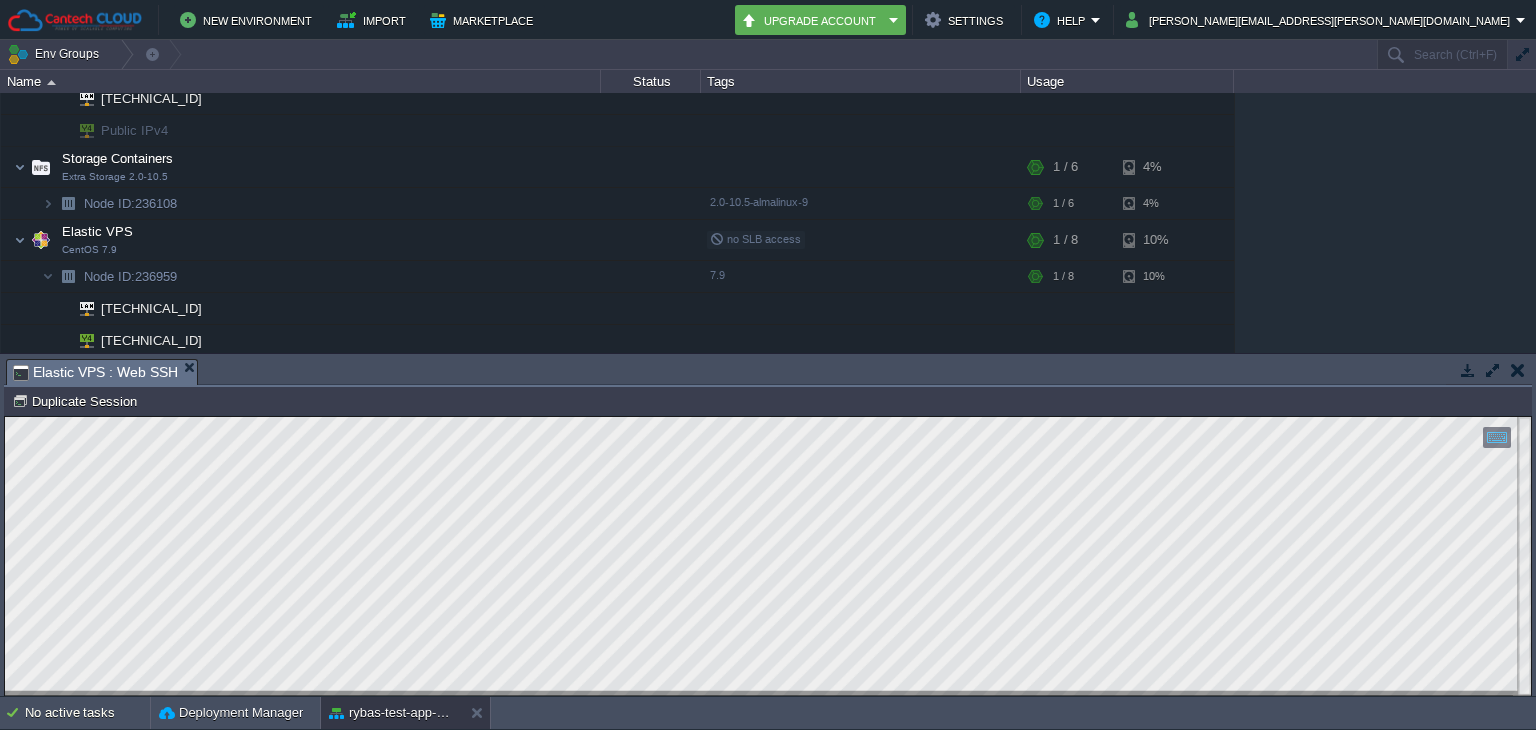 click at bounding box center (1517, 370) 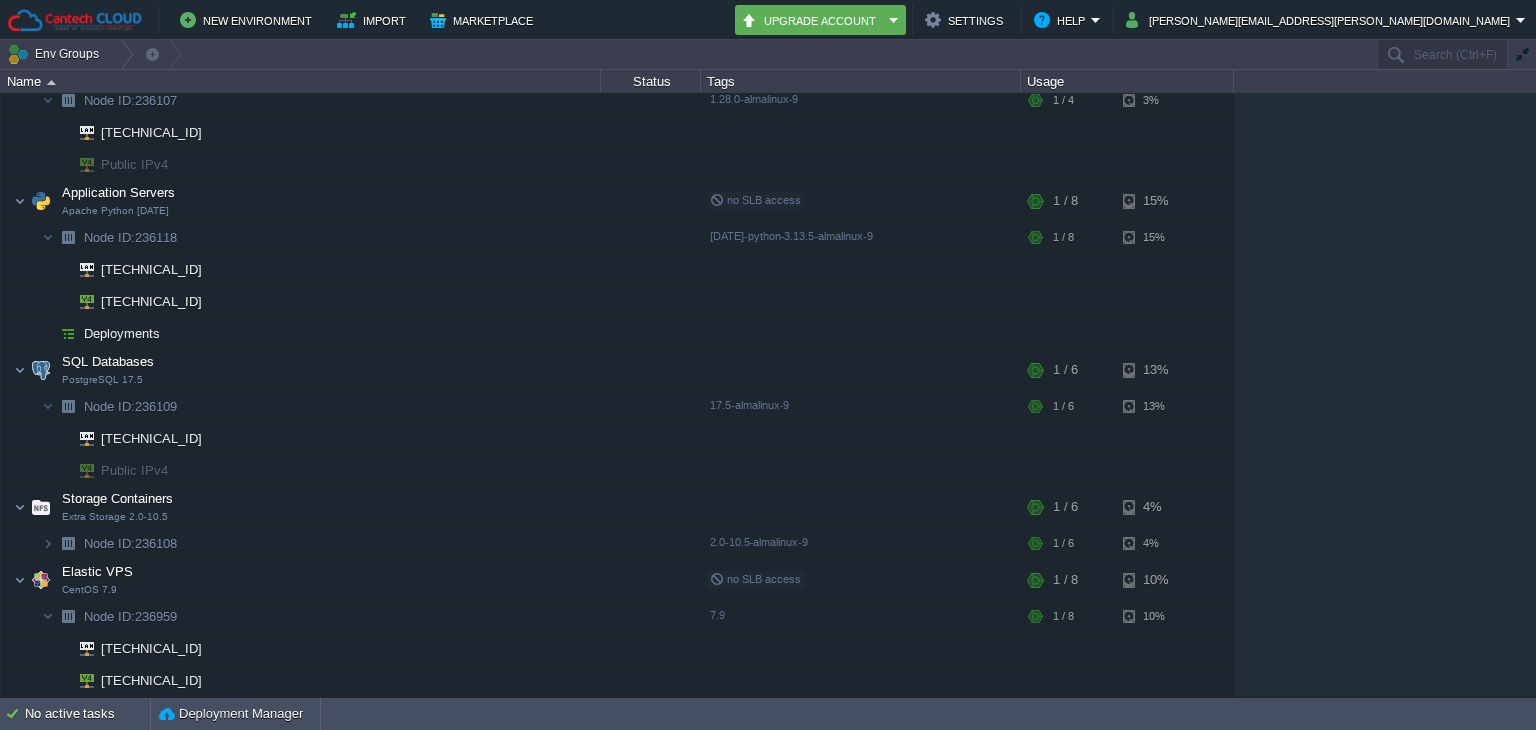 scroll, scrollTop: 100, scrollLeft: 0, axis: vertical 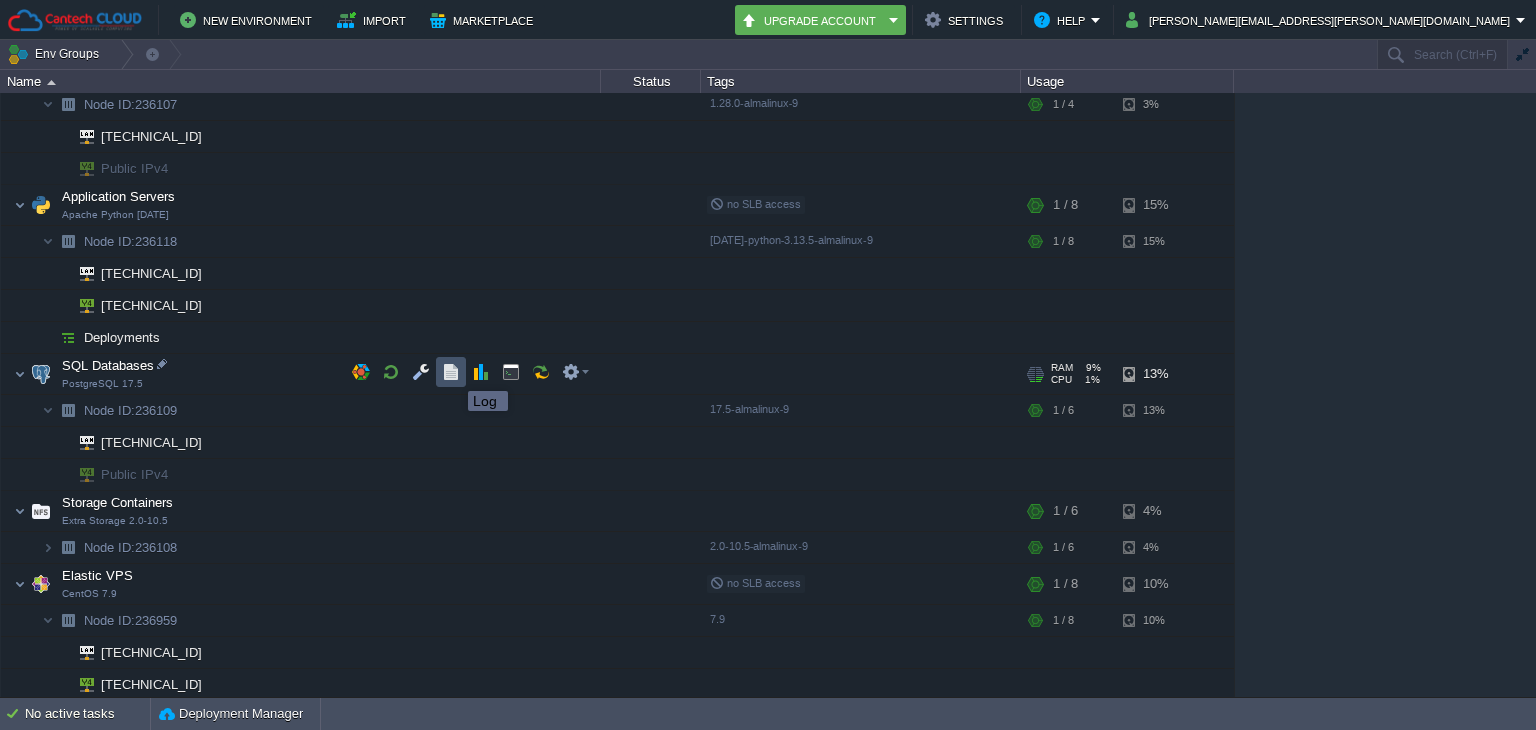 click at bounding box center (451, 372) 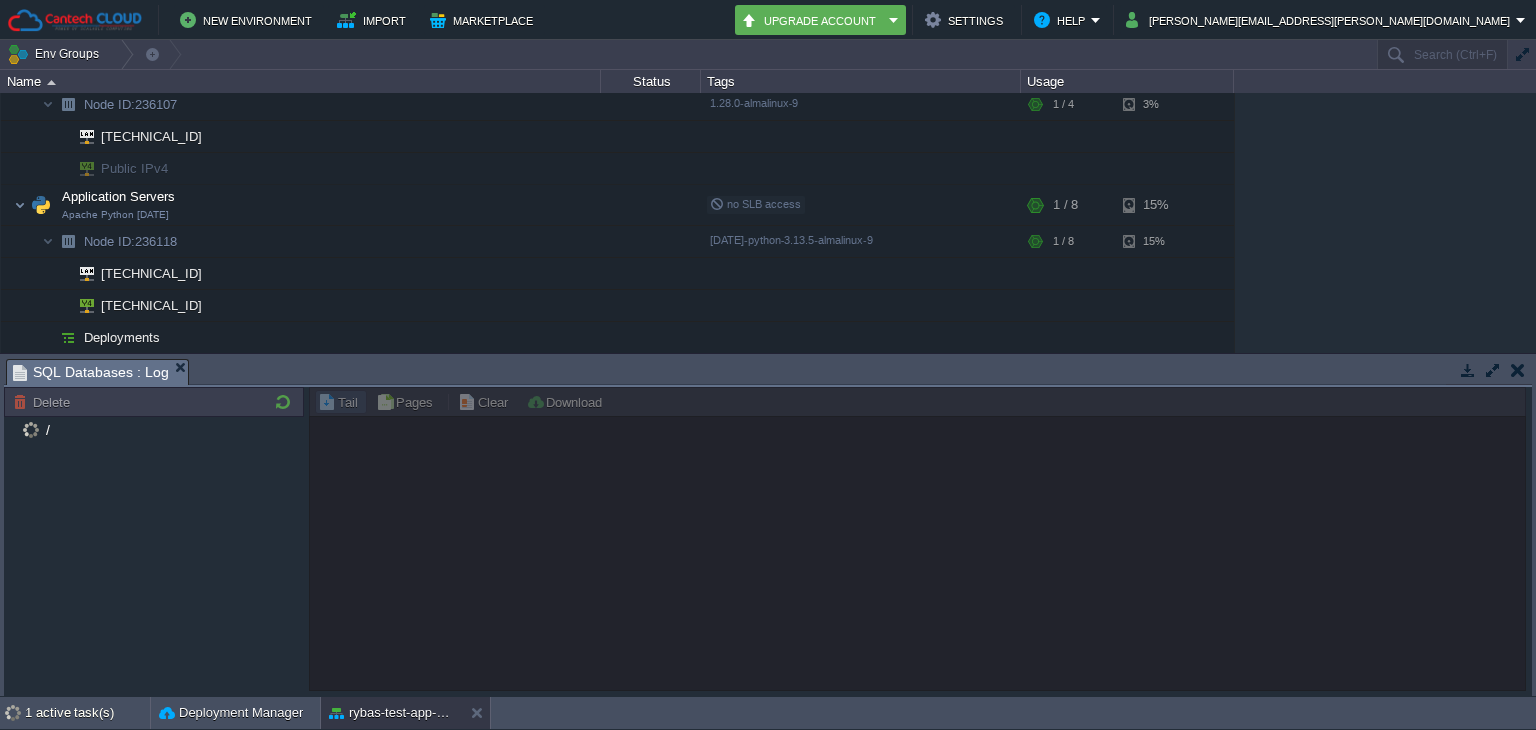 click at bounding box center [1518, 370] 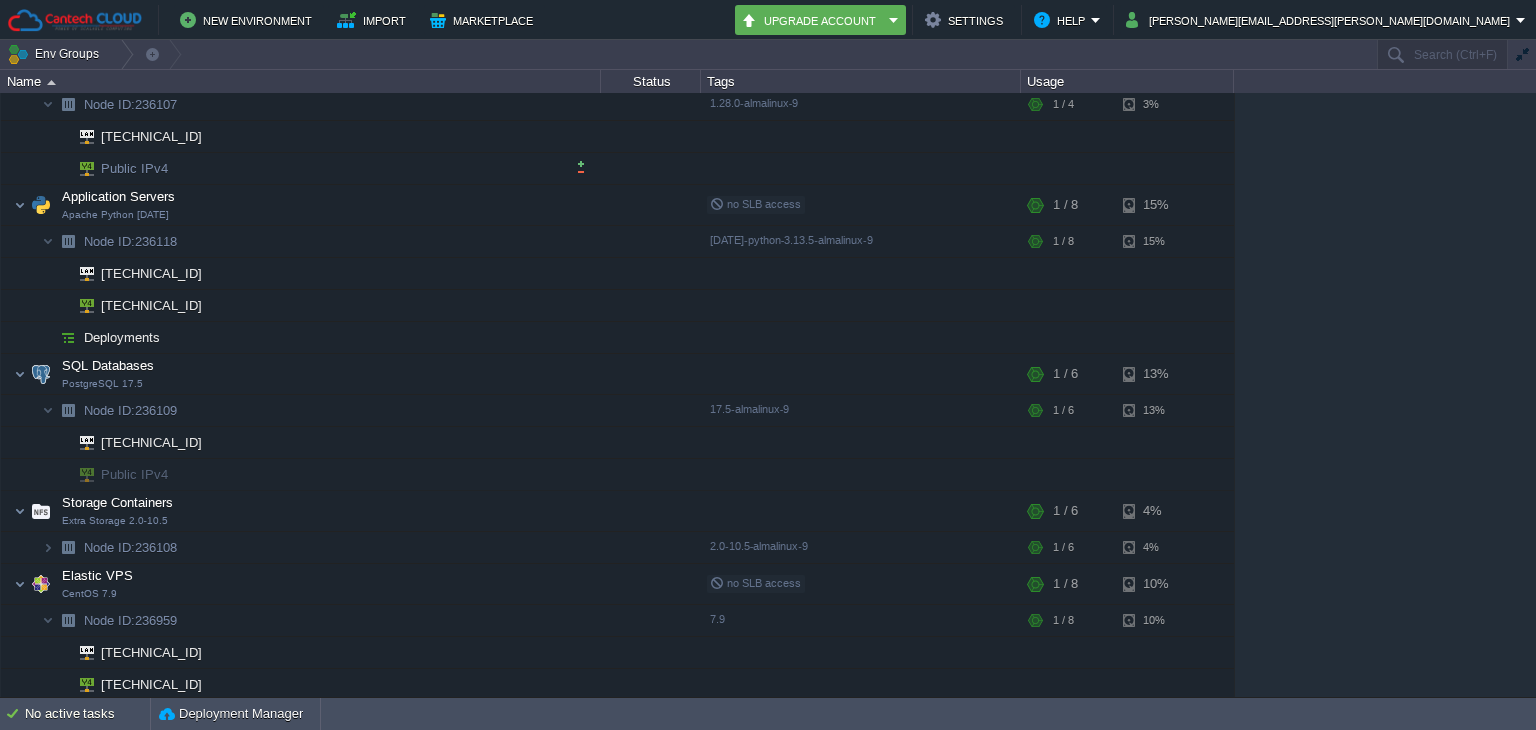 scroll, scrollTop: 0, scrollLeft: 0, axis: both 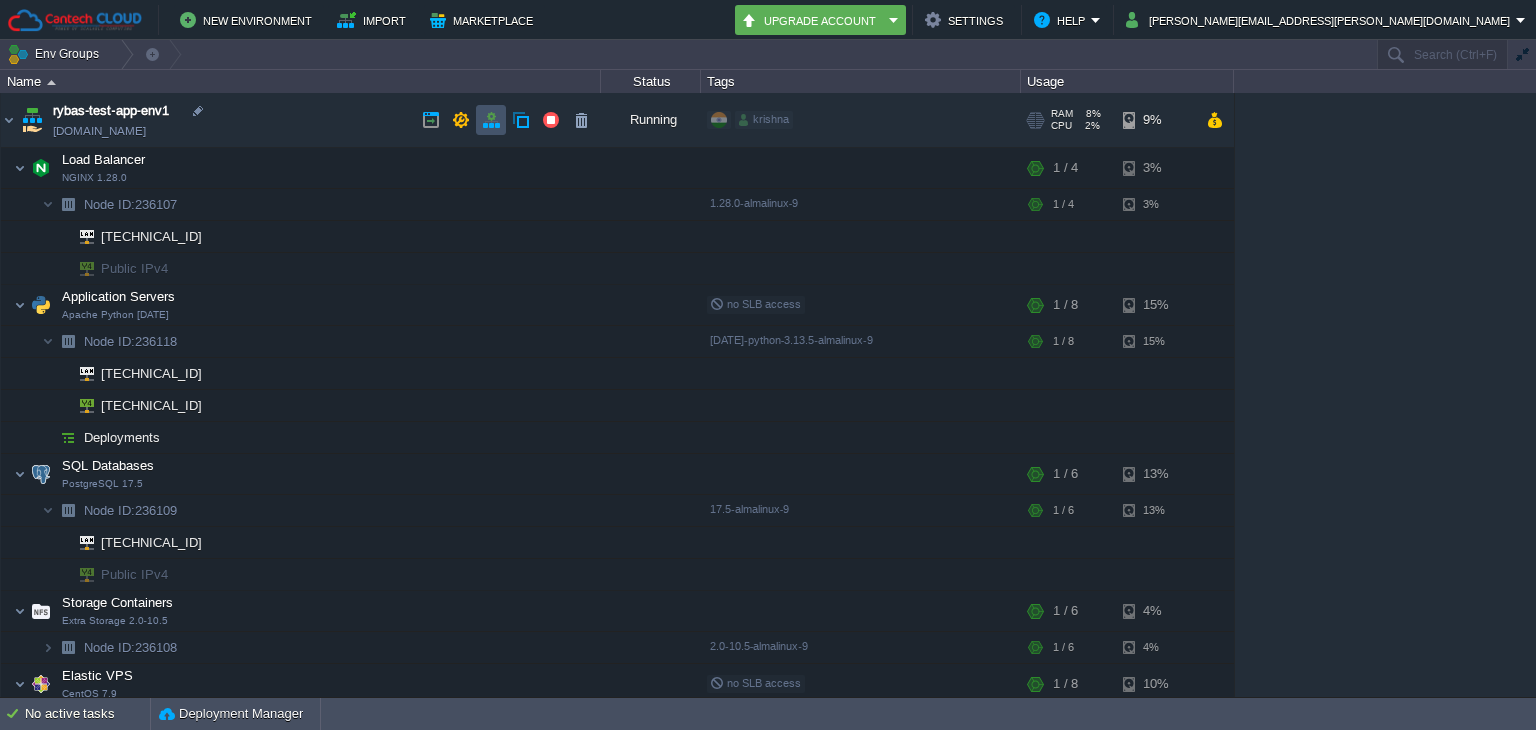 click at bounding box center [491, 120] 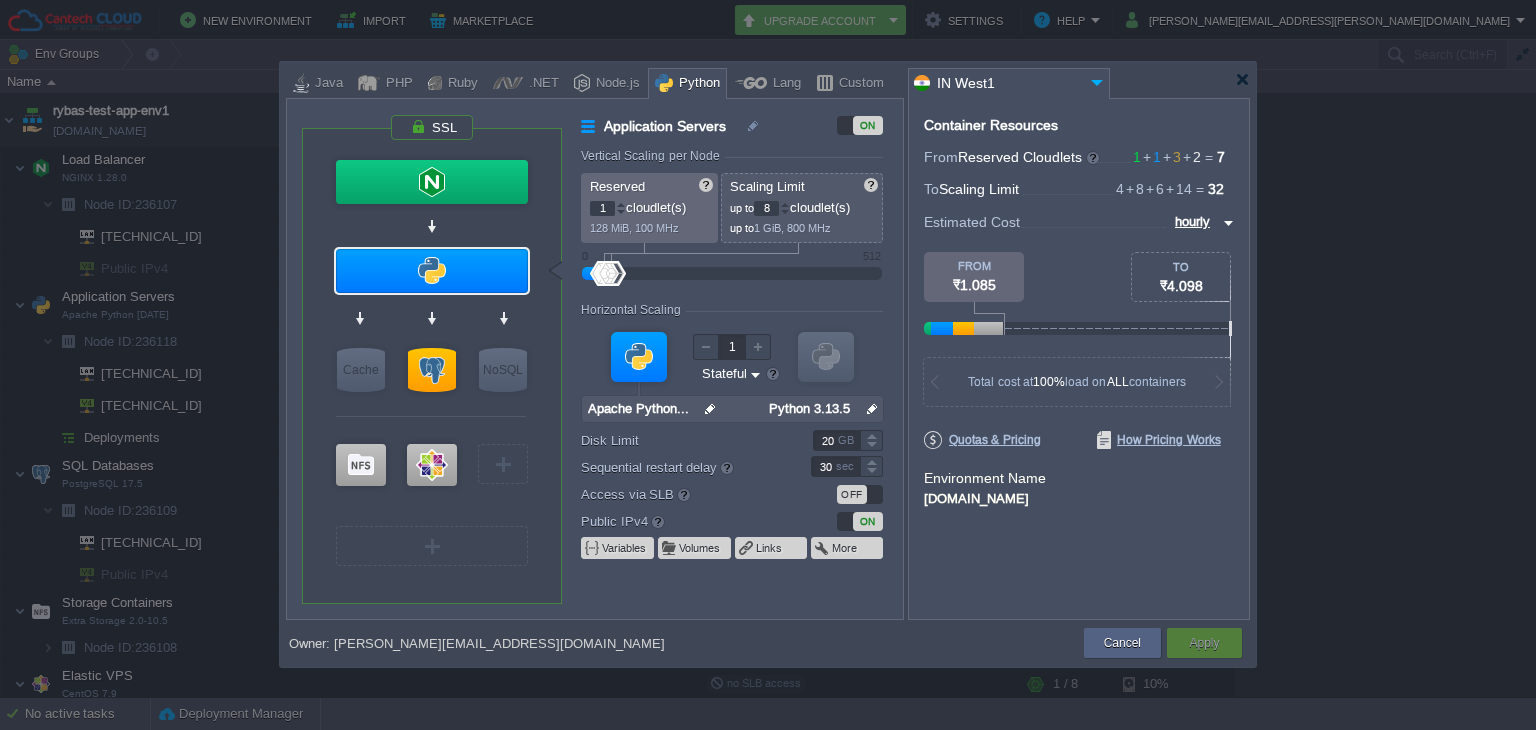 type on "PostgreSQL 17.5" 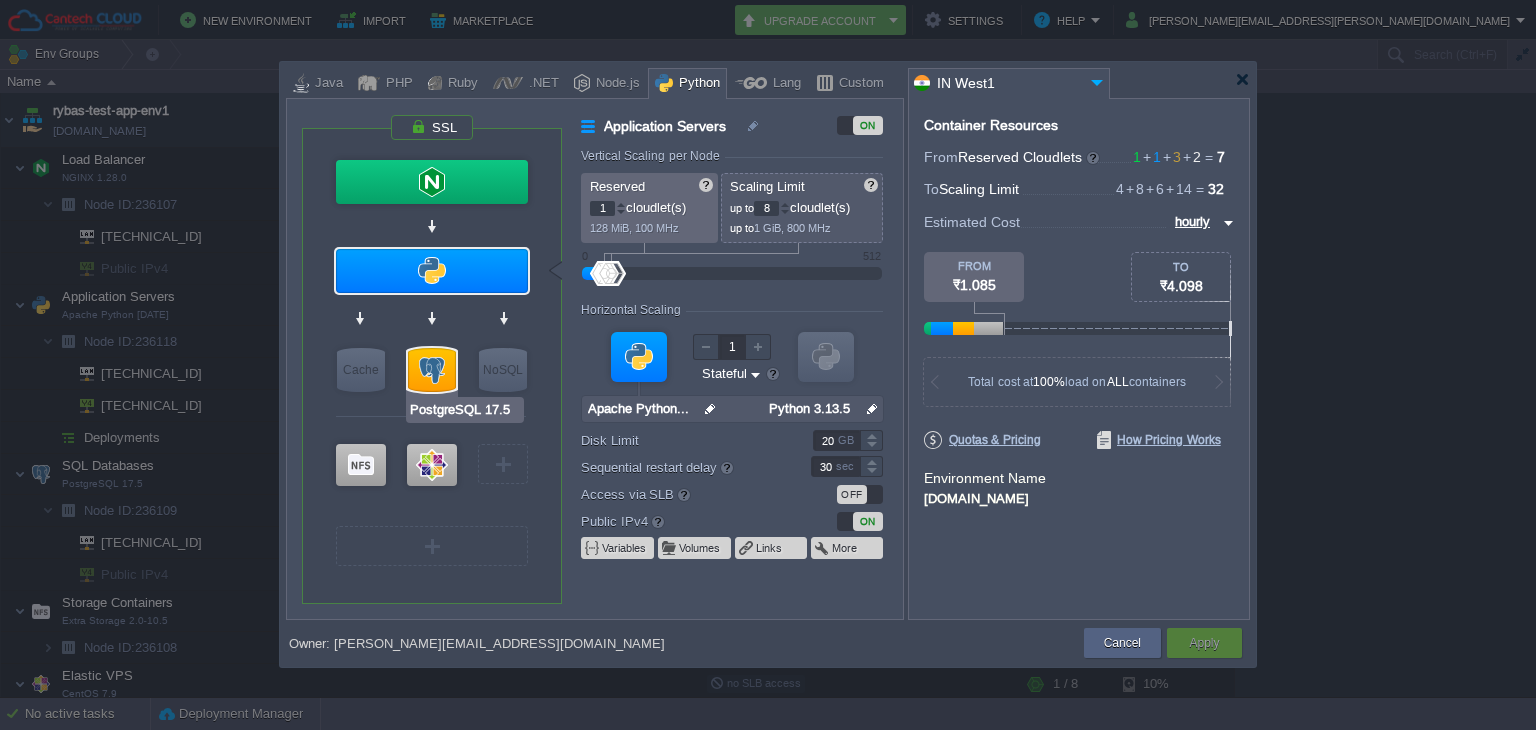 click at bounding box center (432, 370) 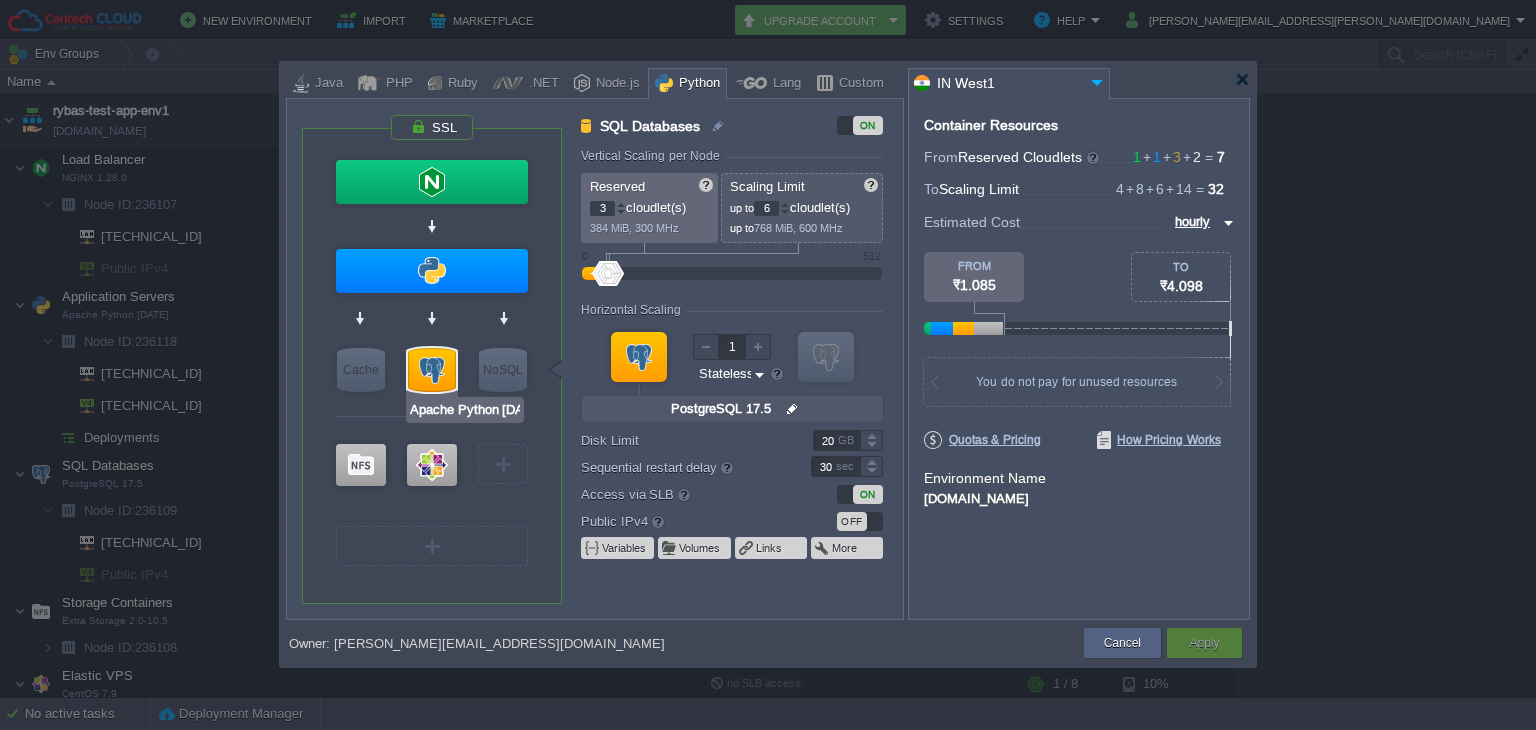 type on "NGINX 1.28.0" 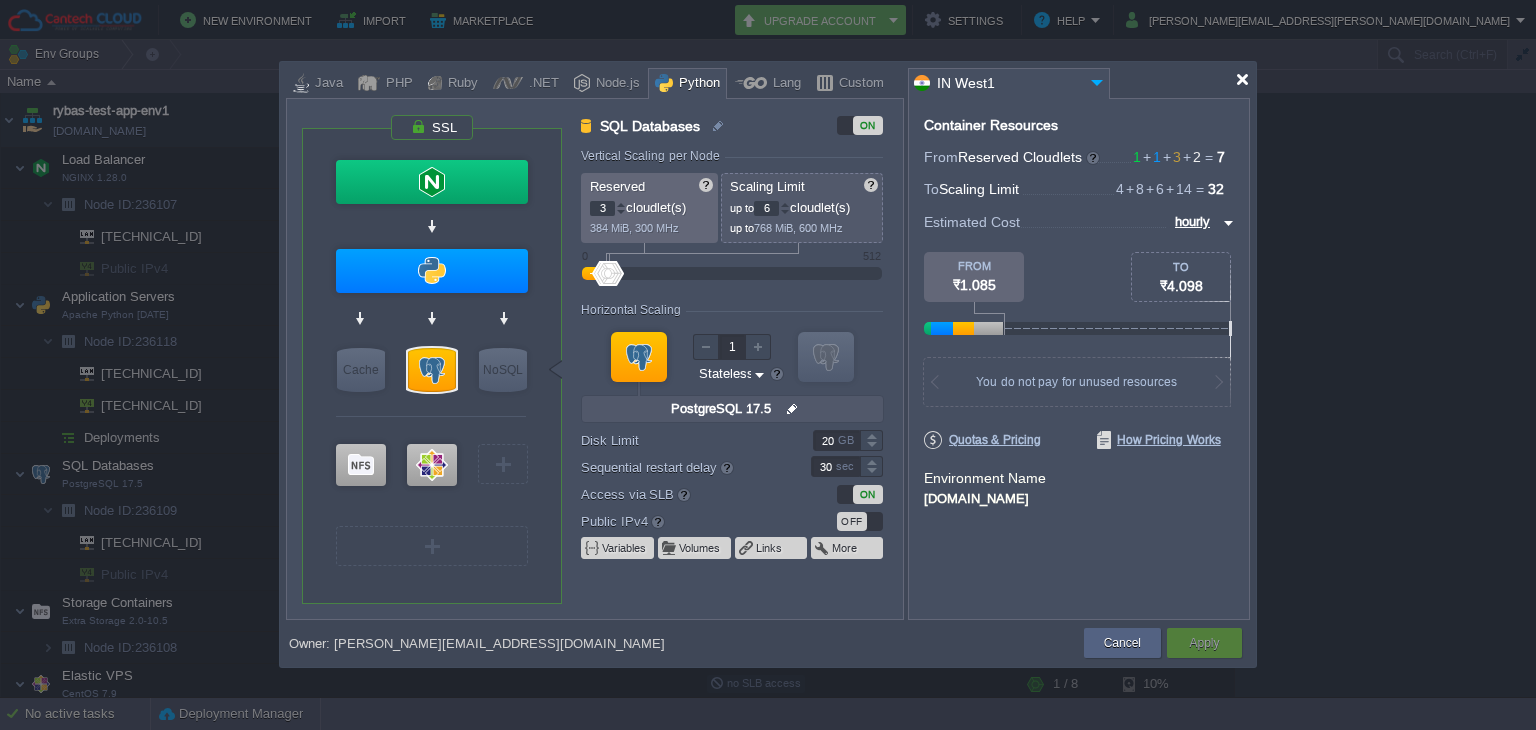 click at bounding box center (1242, 79) 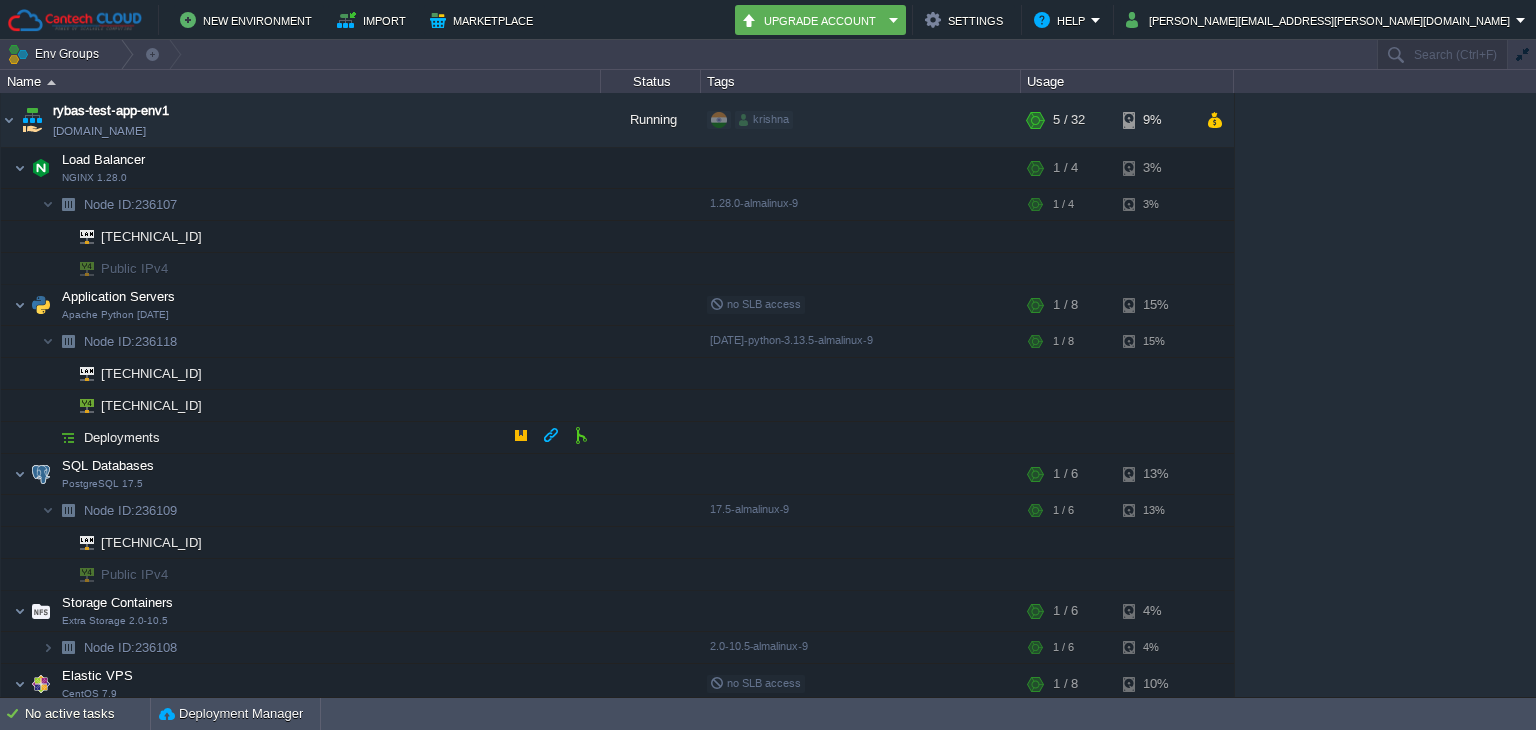 scroll, scrollTop: 100, scrollLeft: 0, axis: vertical 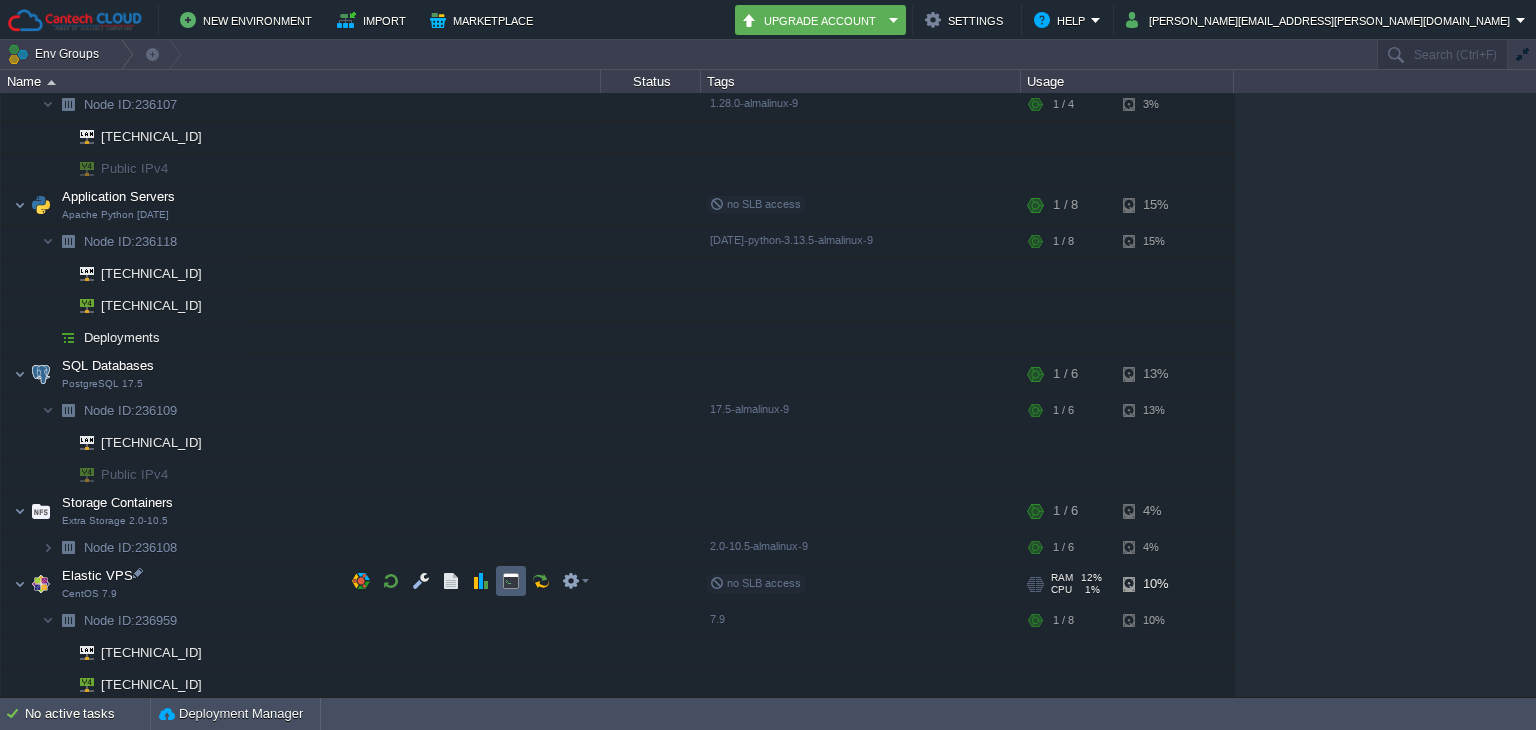 click at bounding box center [511, 581] 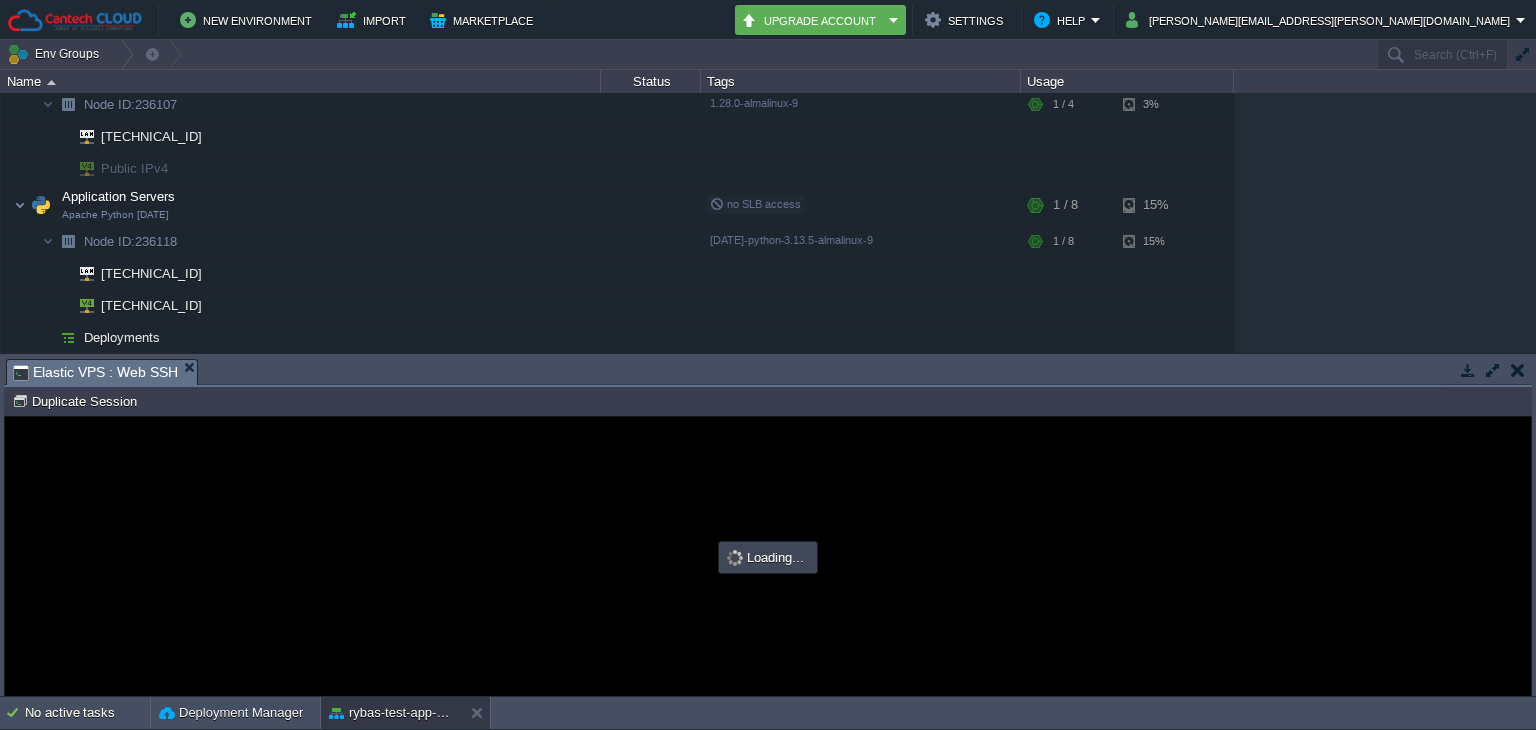 scroll, scrollTop: 0, scrollLeft: 0, axis: both 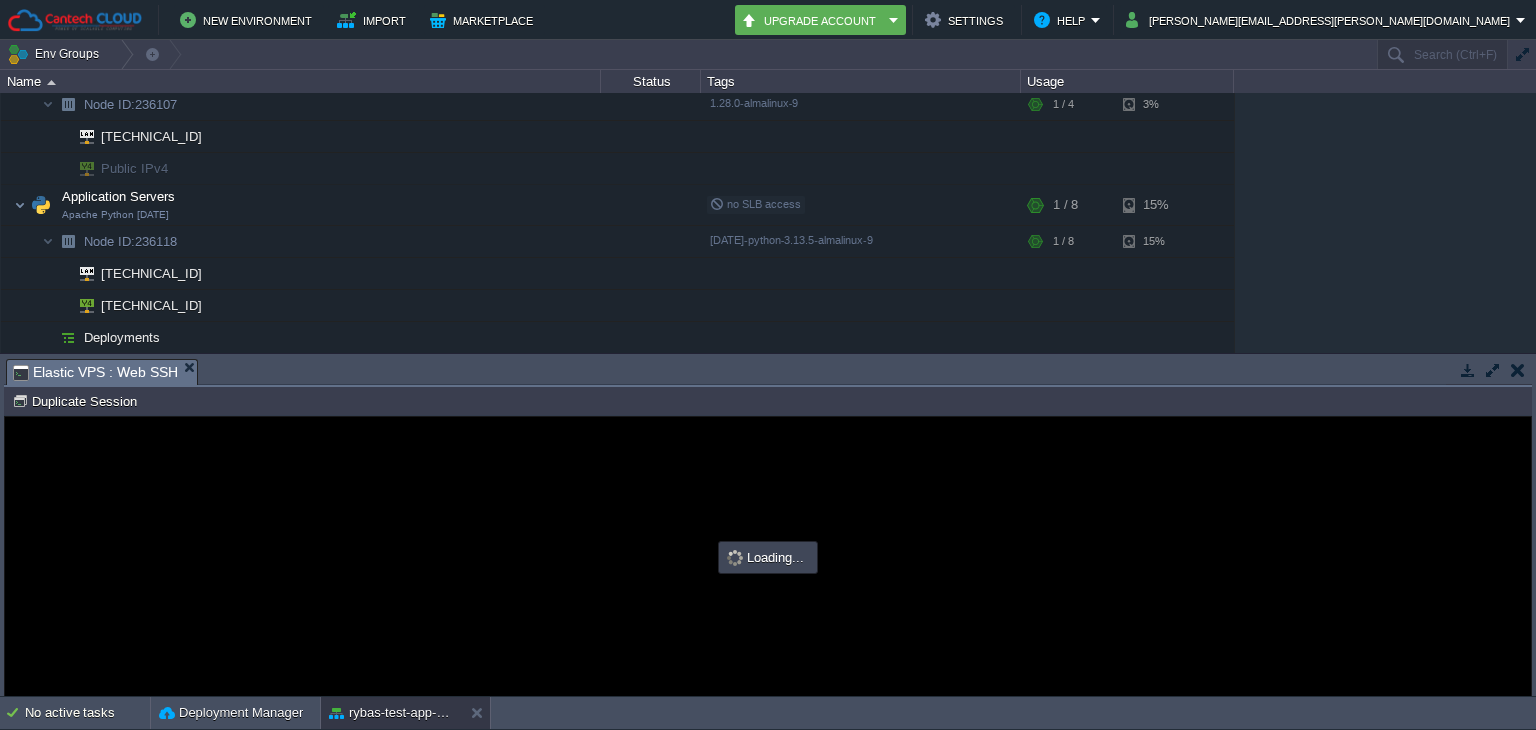 type on "#000000" 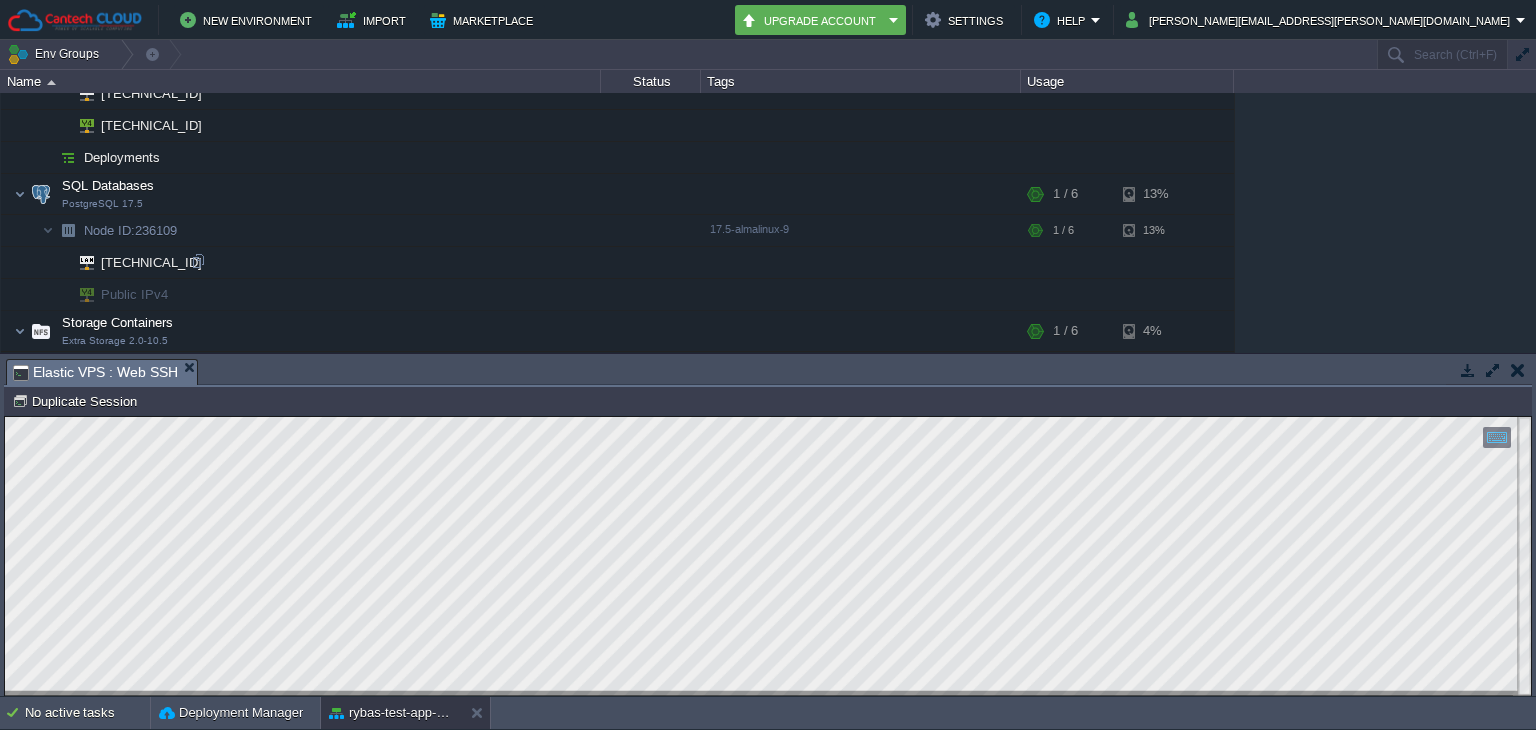 scroll, scrollTop: 288, scrollLeft: 0, axis: vertical 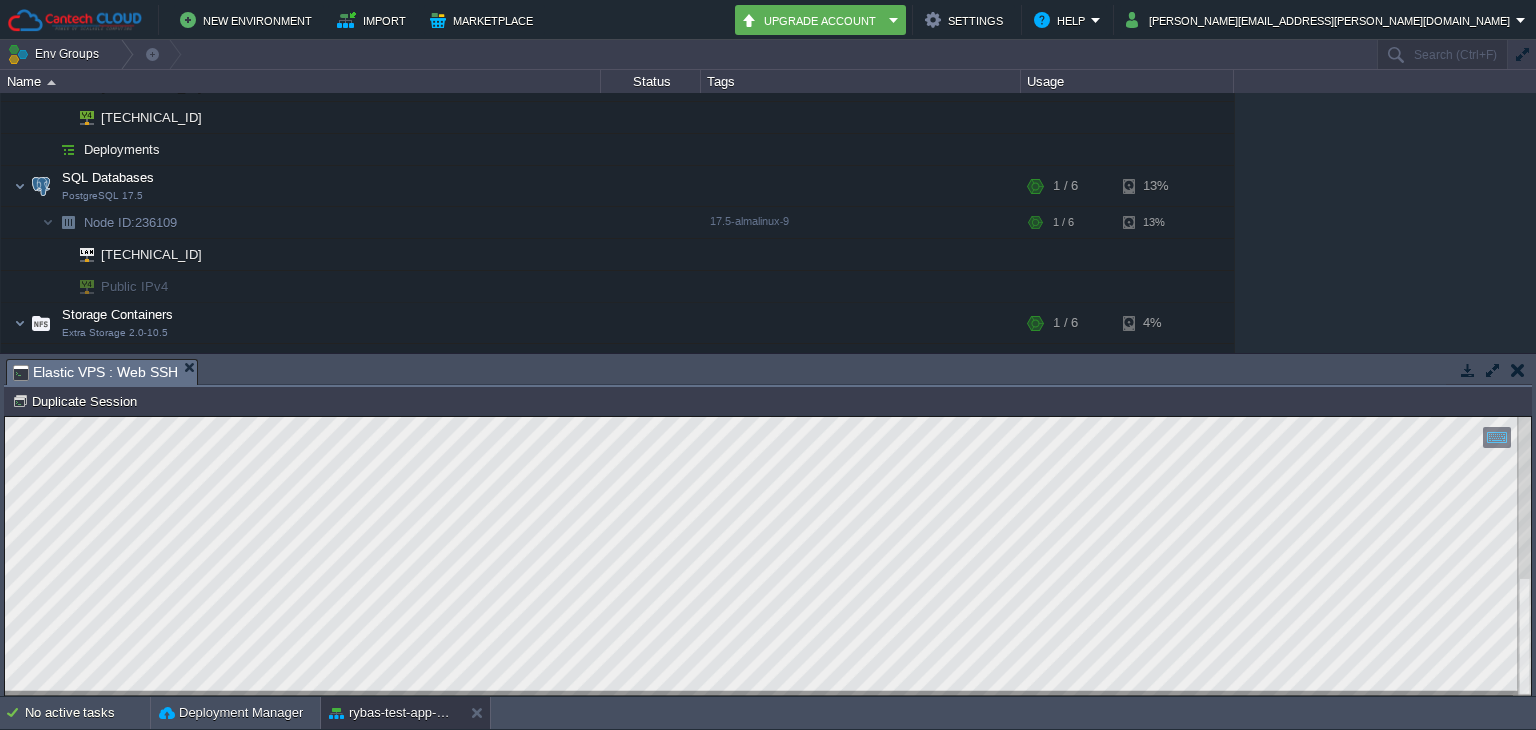 click at bounding box center (1518, 370) 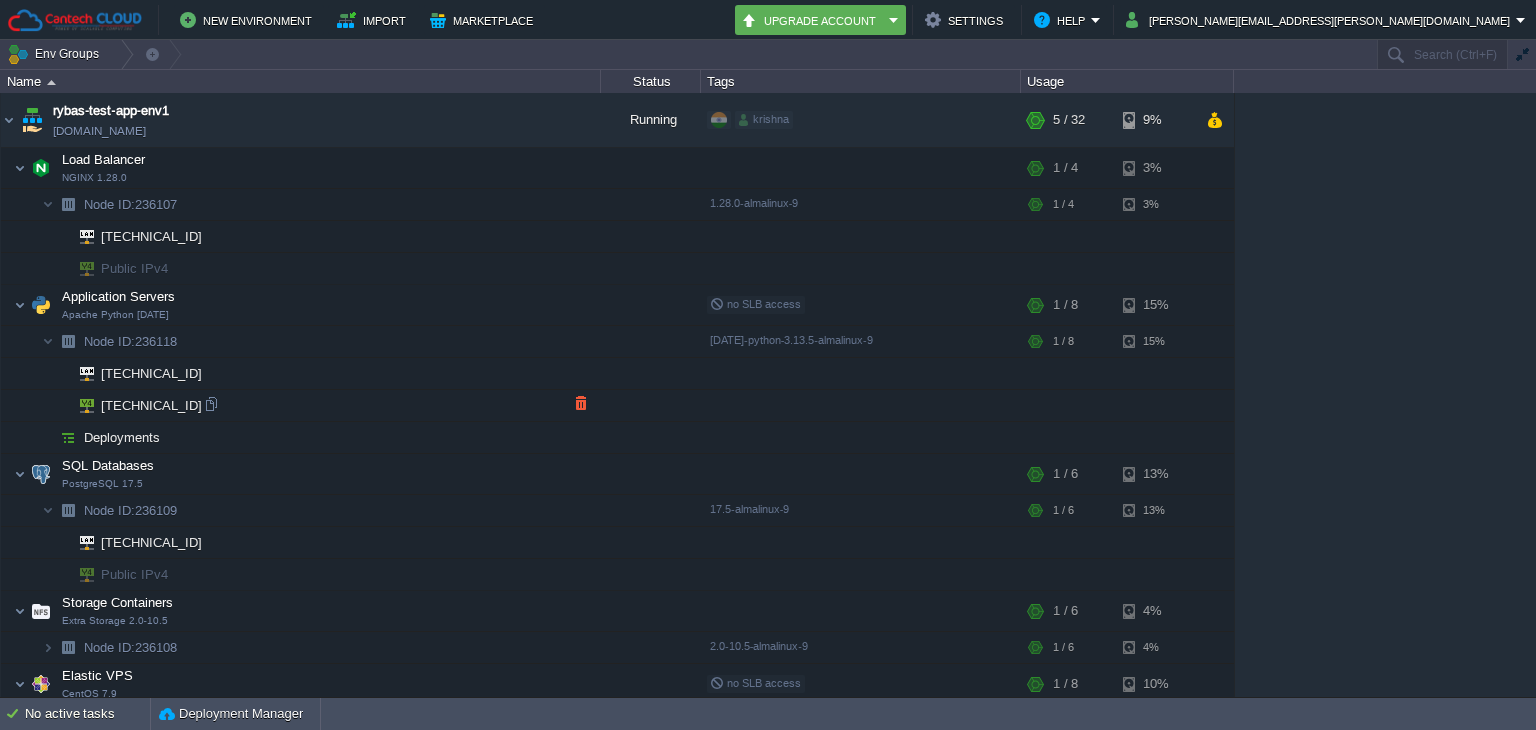 scroll, scrollTop: 100, scrollLeft: 0, axis: vertical 